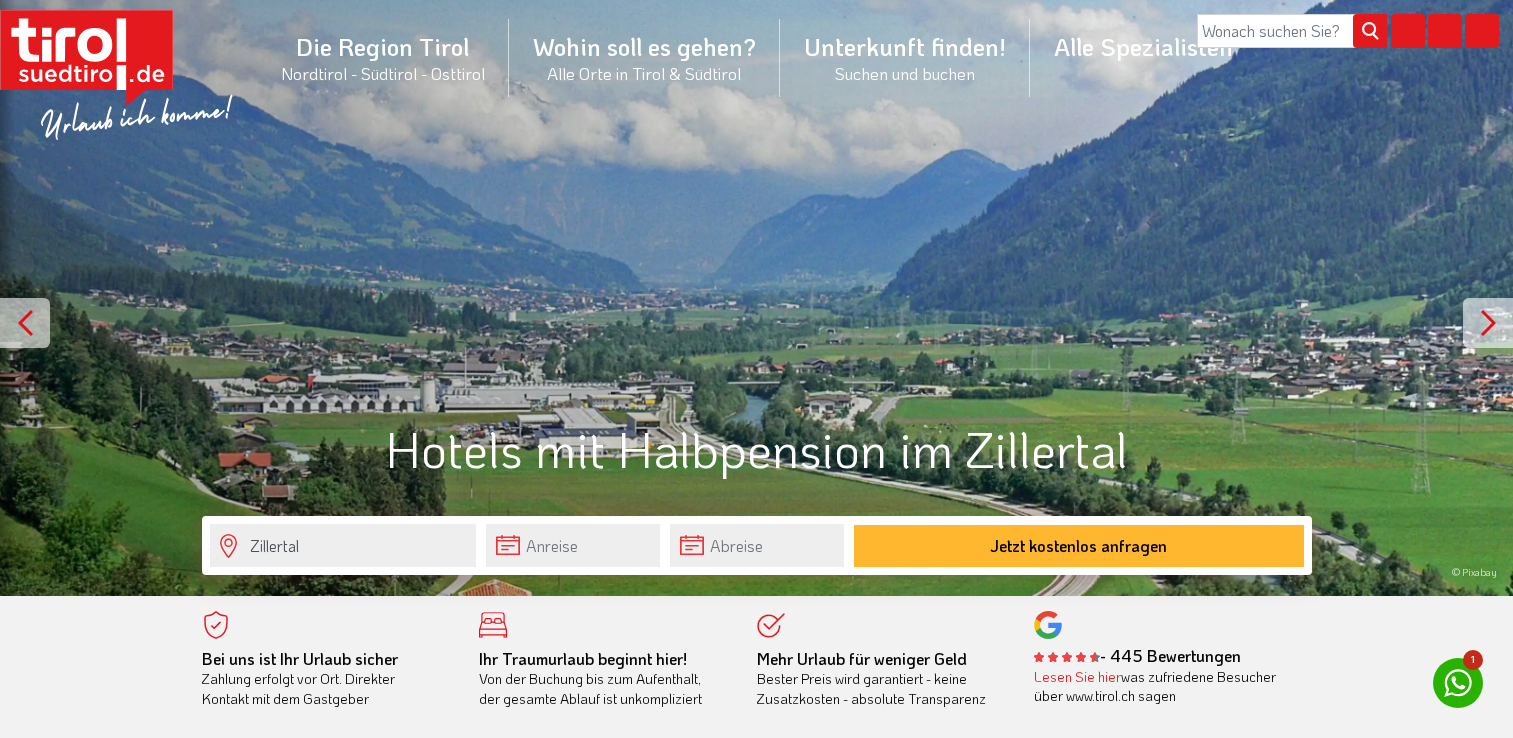 scroll, scrollTop: 0, scrollLeft: 0, axis: both 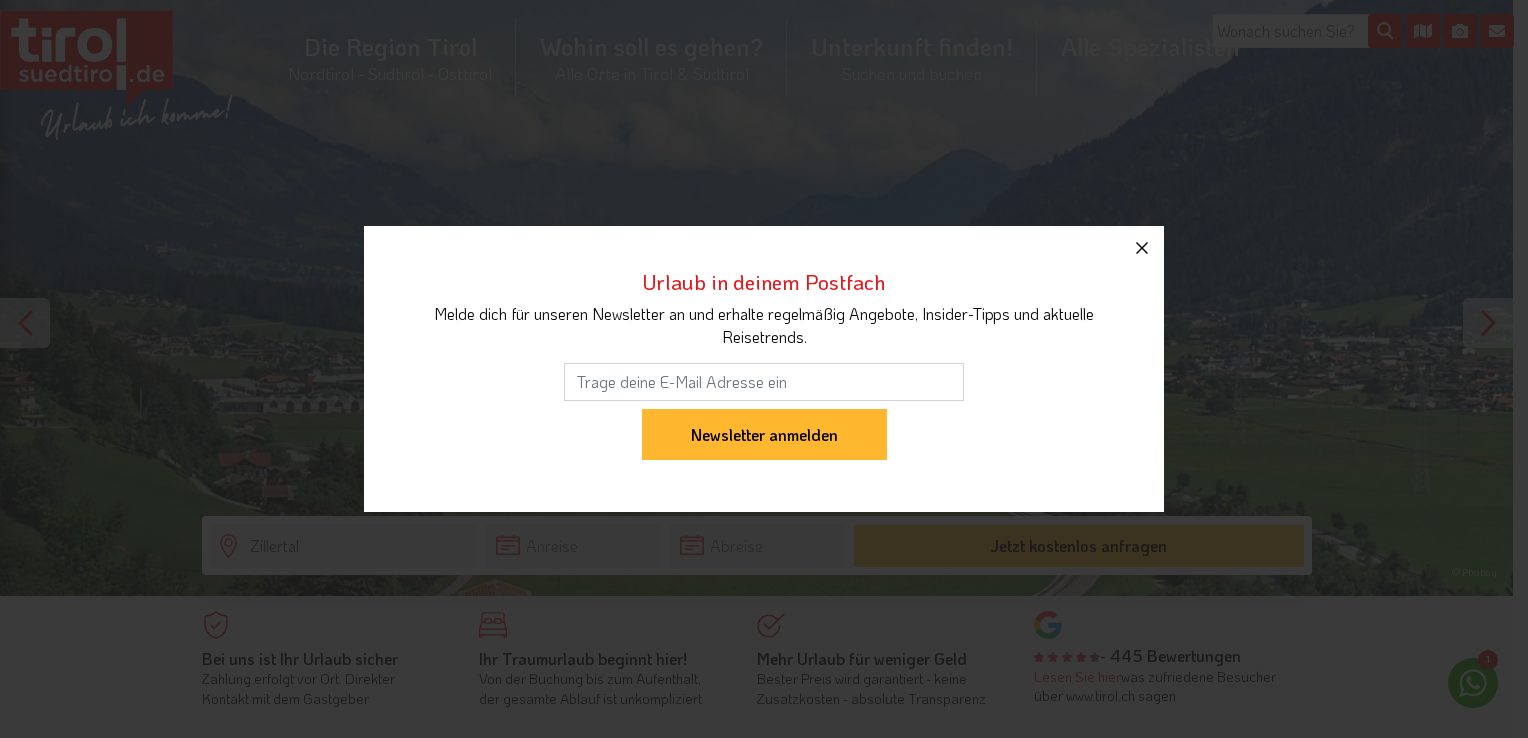 click 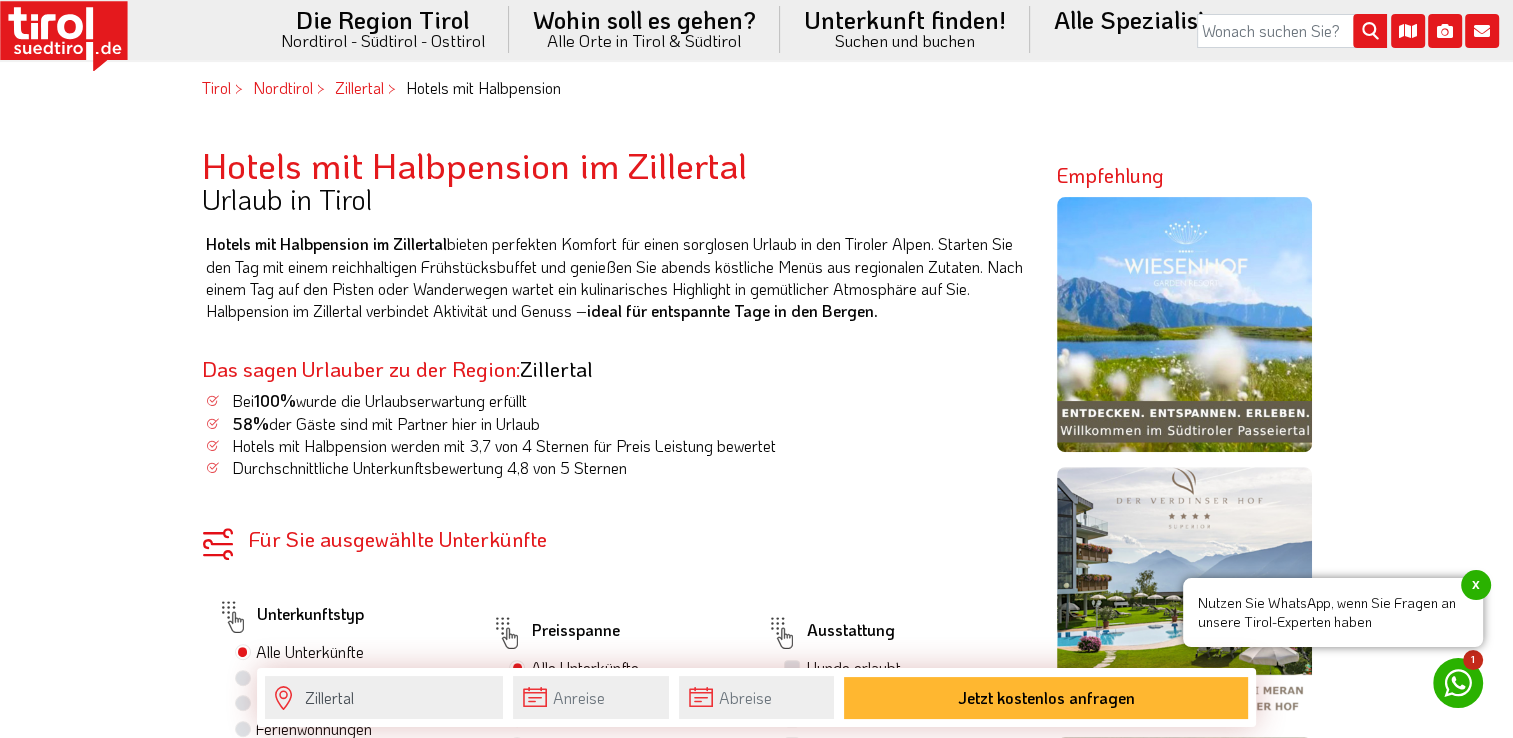 scroll, scrollTop: 960, scrollLeft: 0, axis: vertical 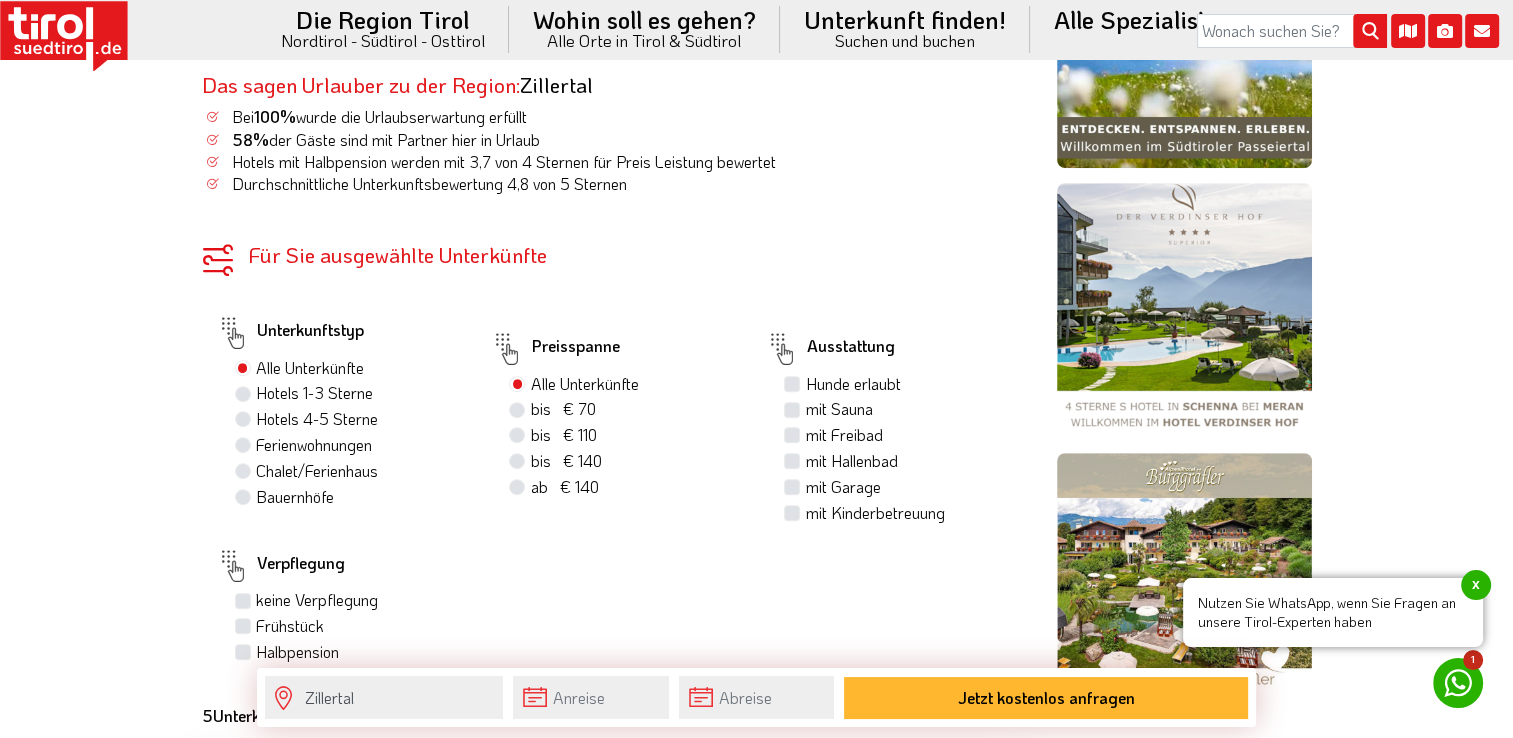 click at bounding box center (1184, 310) 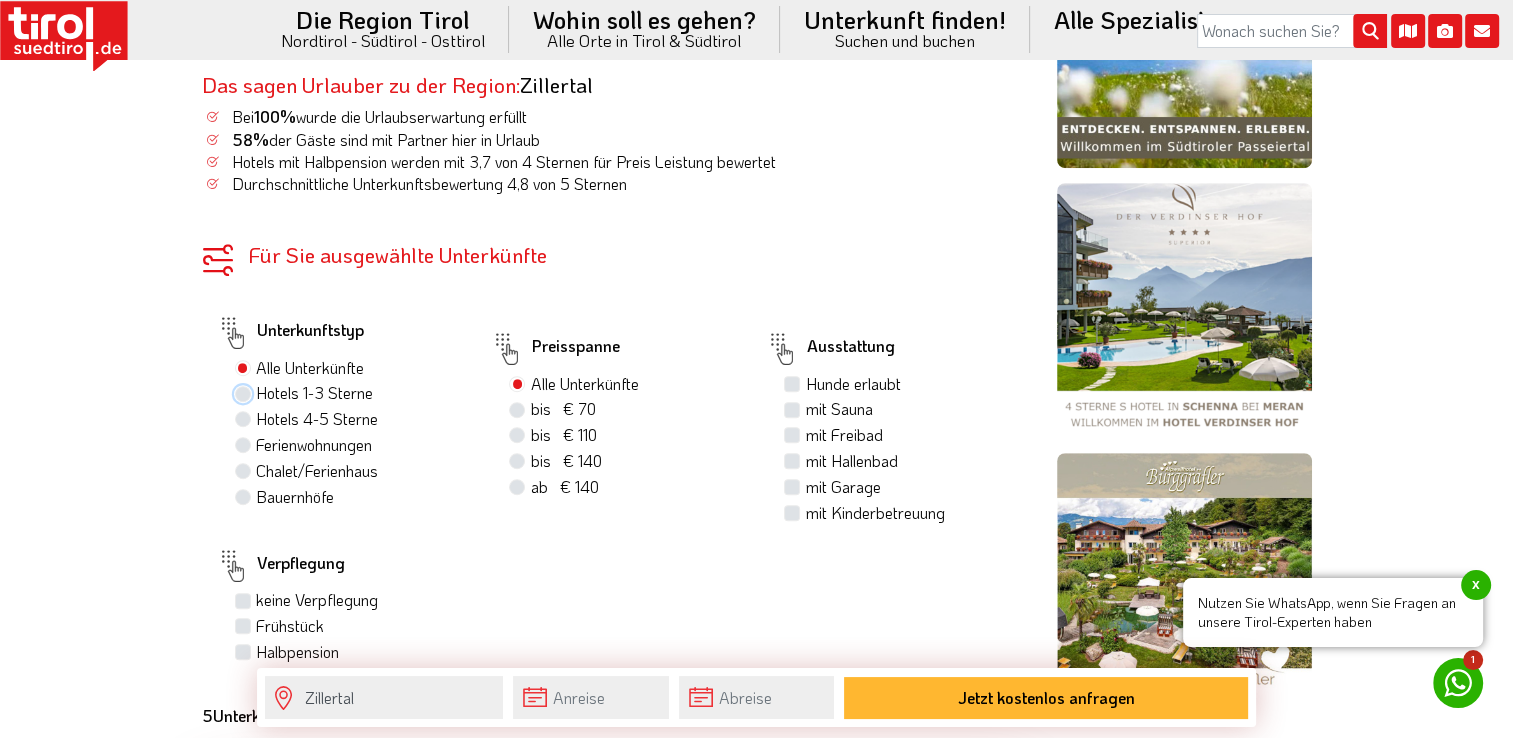 click on "Hotels 1-3 Sterne" at bounding box center [245, 392] 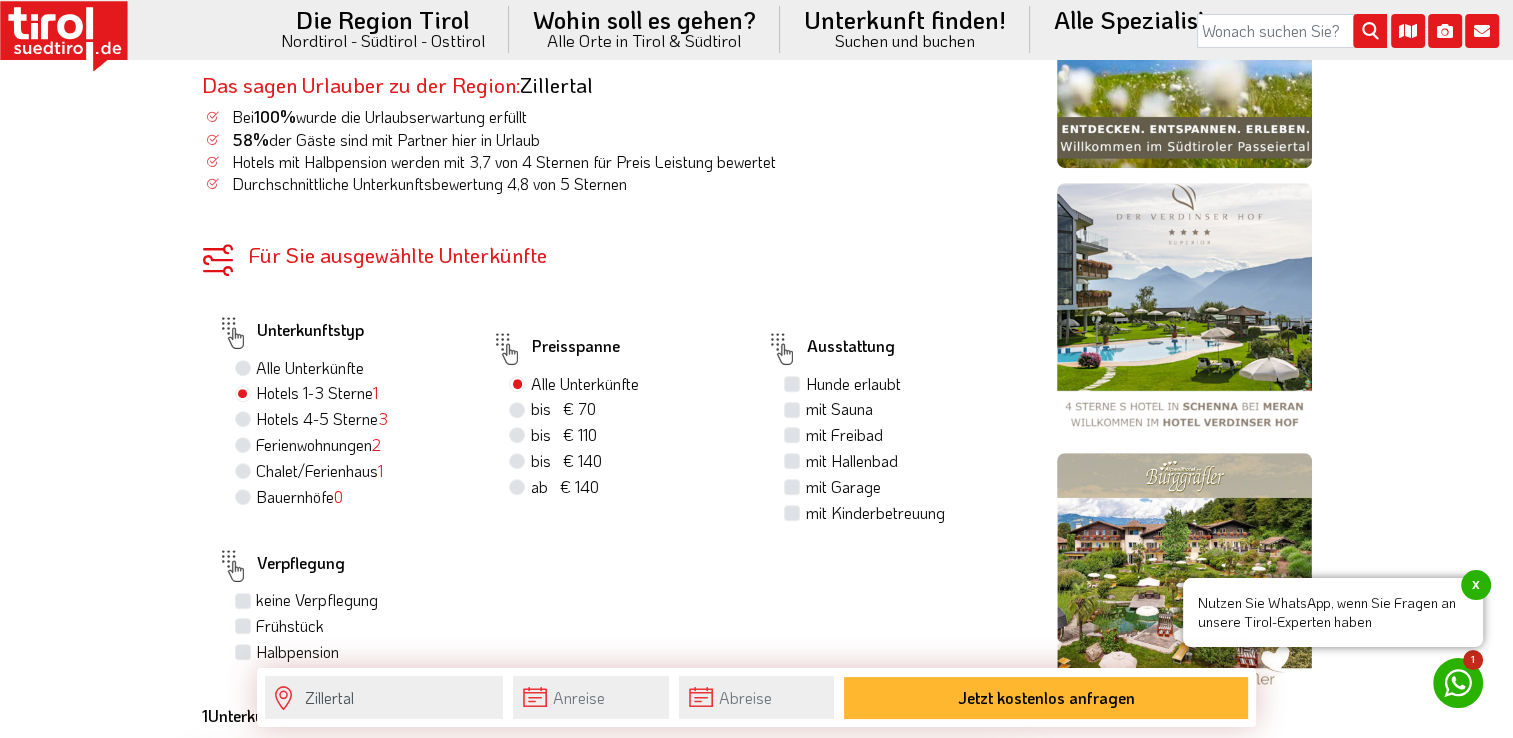 click on "bis   € 140   bis  CHF 131" at bounding box center [565, 461] 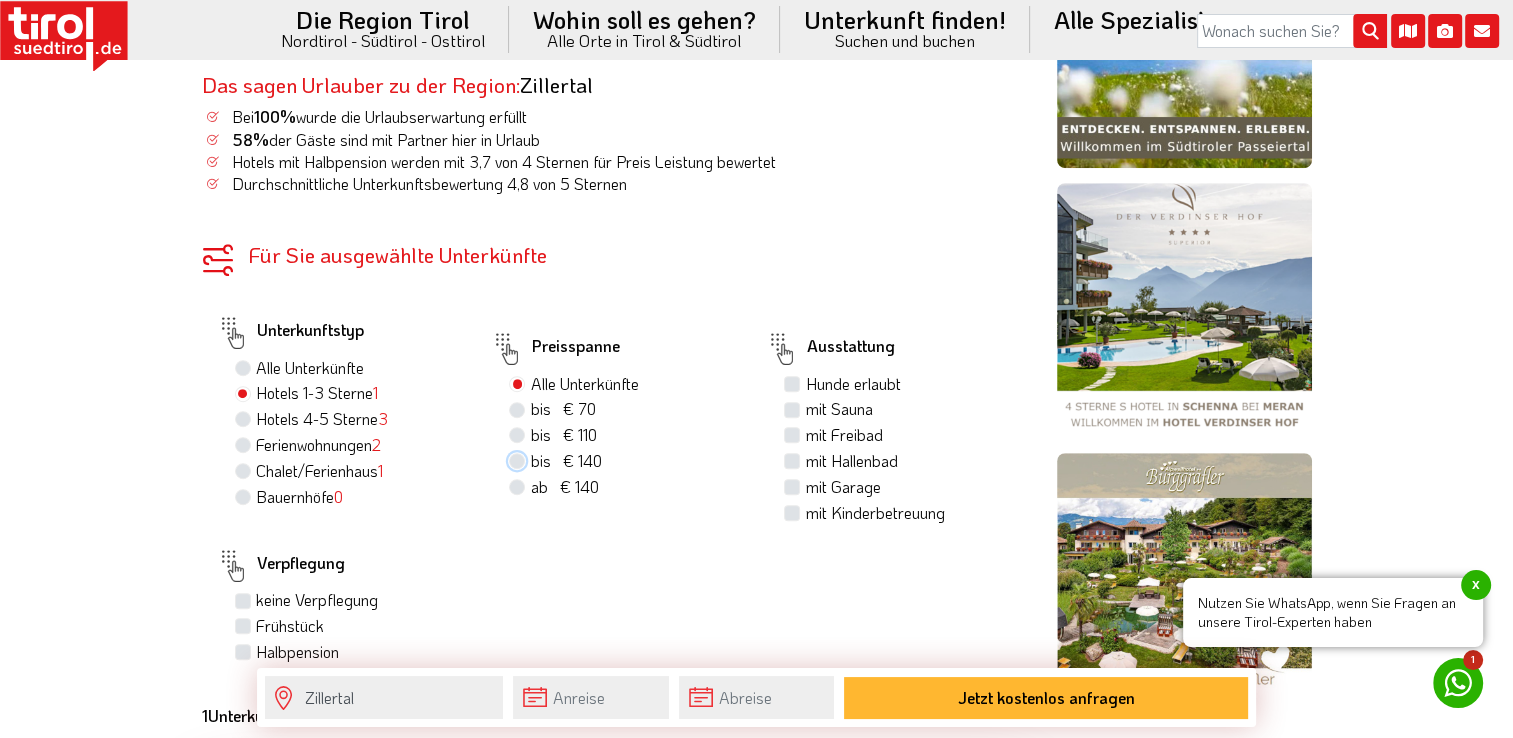 click on "bis   € 140   bis  CHF 131" at bounding box center [519, 460] 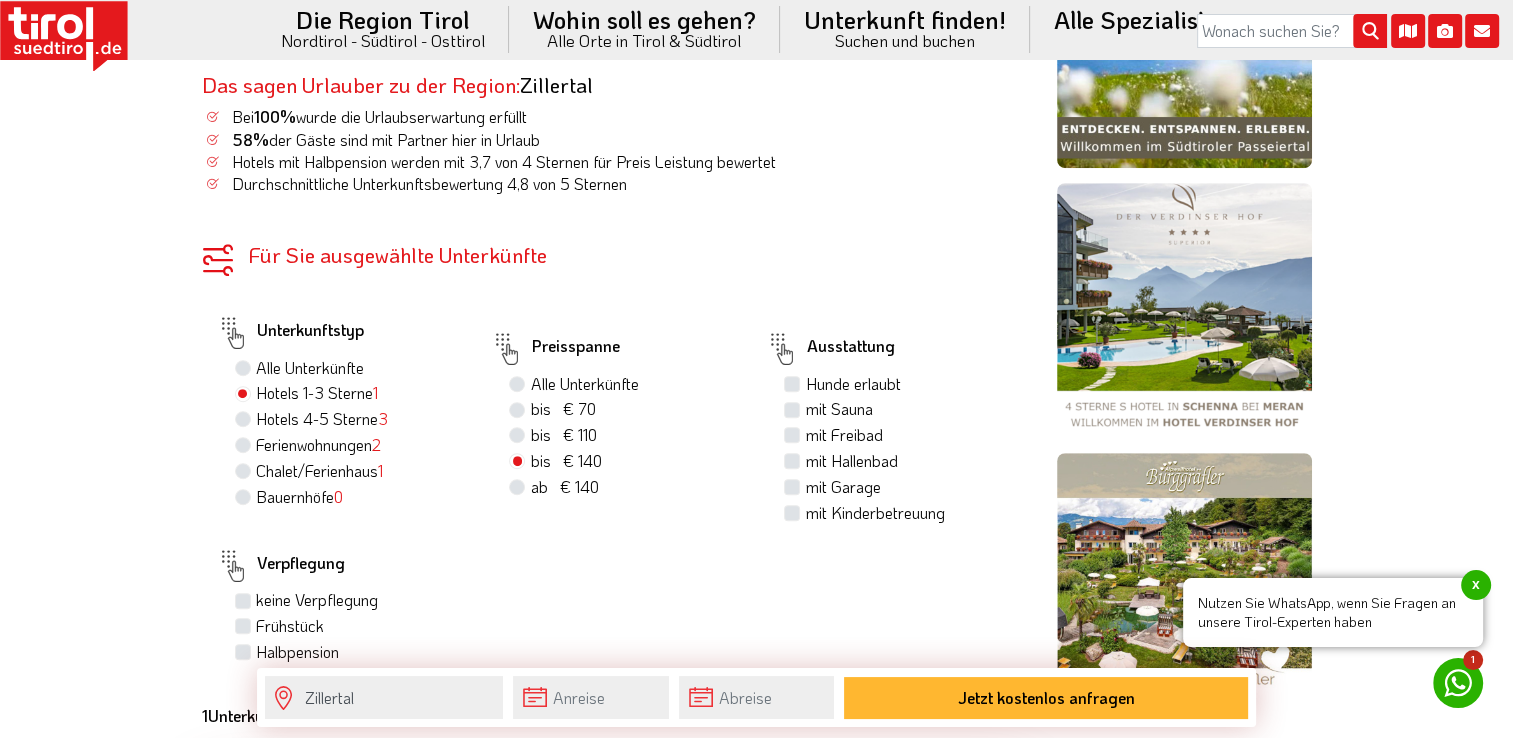 click on "mit Hallenbad" at bounding box center [851, 461] 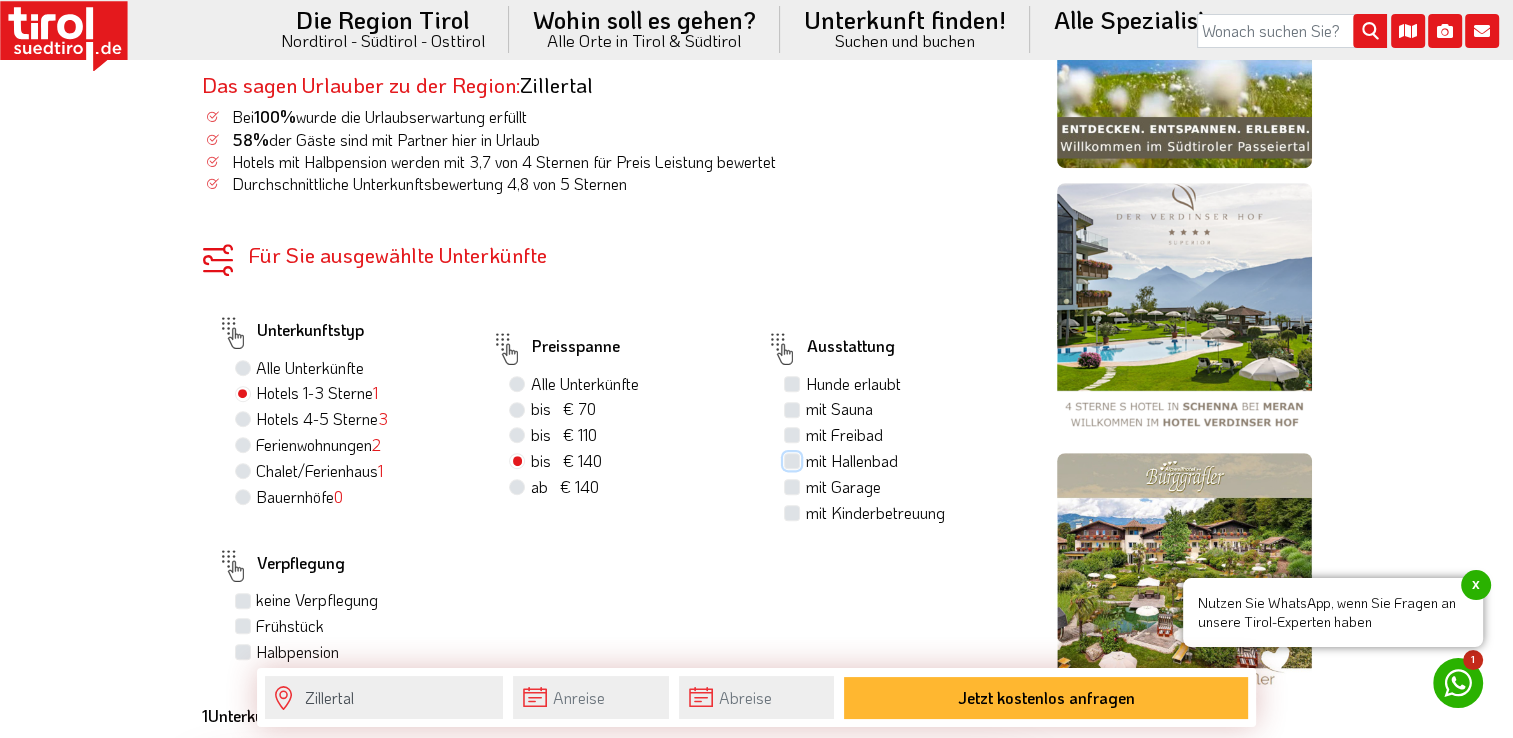 click on "mit Hallenbad" at bounding box center (794, 460) 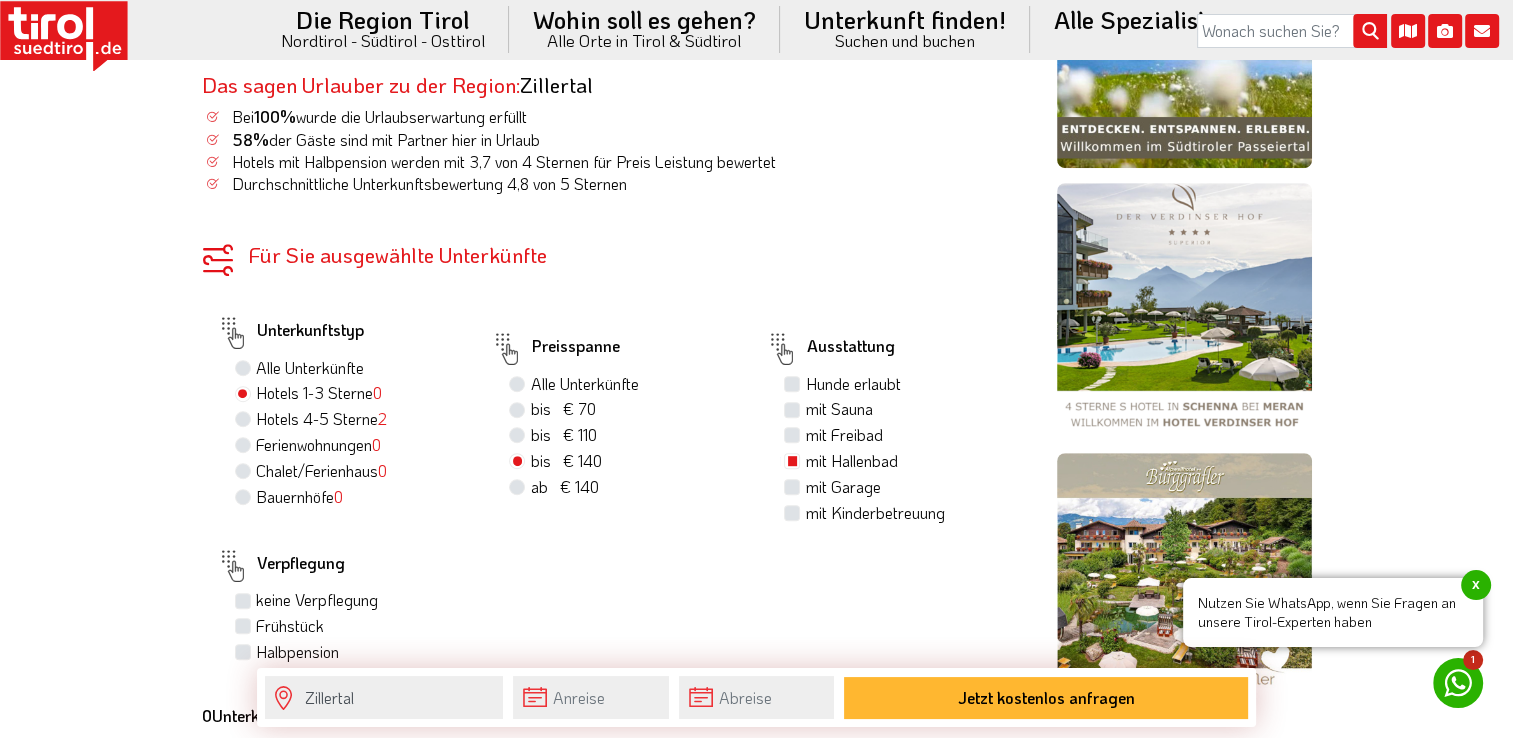 click on "mit Sauna" at bounding box center (838, 409) 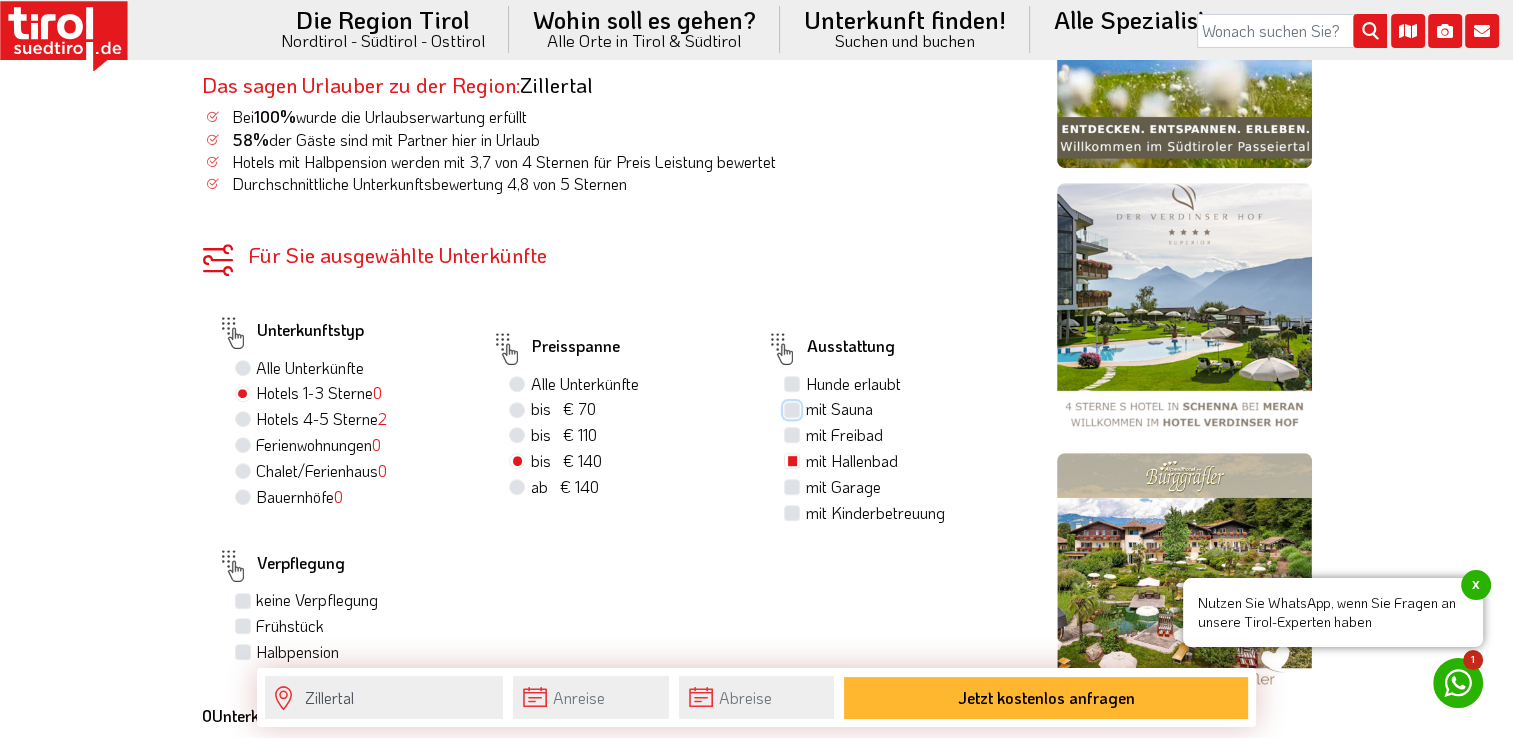 click on "mit Sauna" at bounding box center (794, 408) 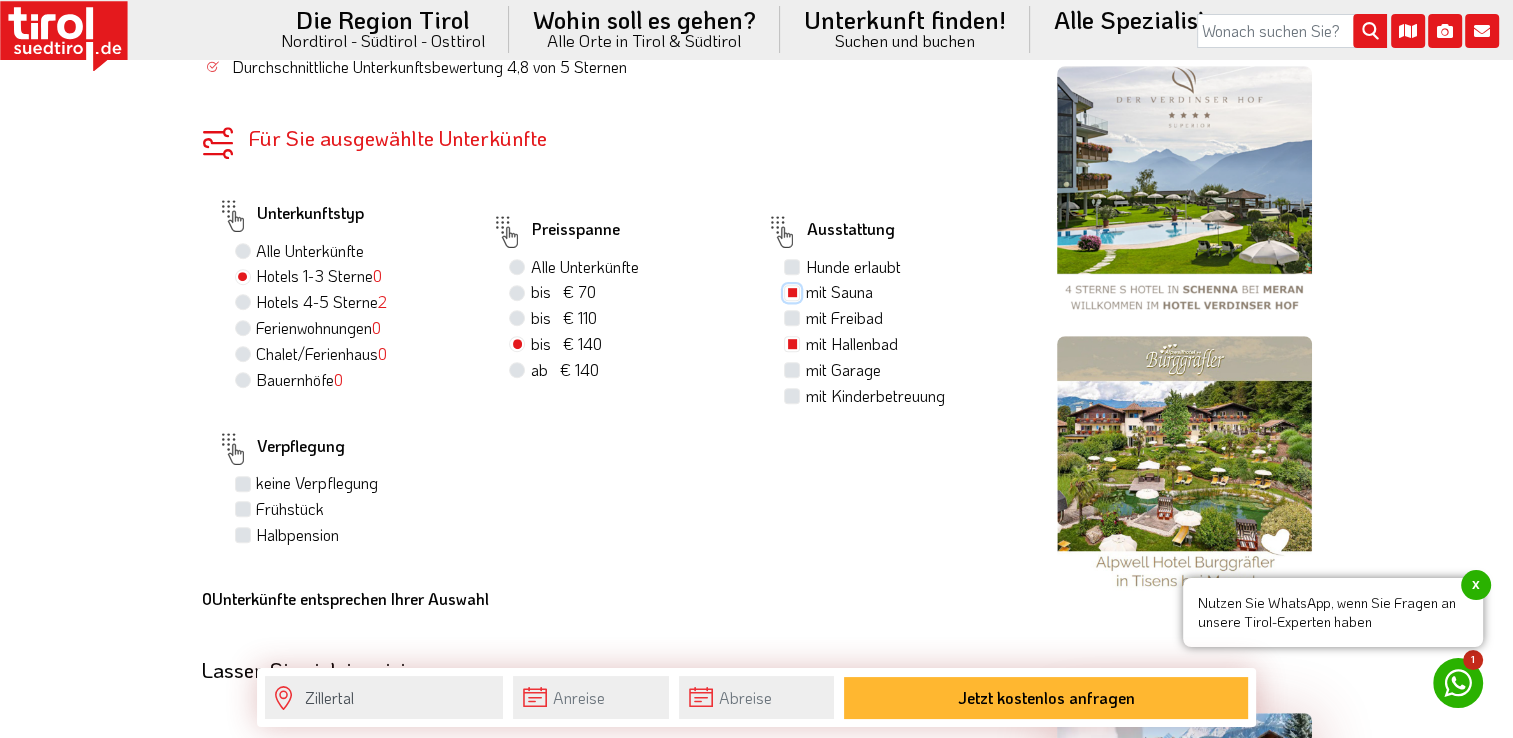 scroll, scrollTop: 1080, scrollLeft: 0, axis: vertical 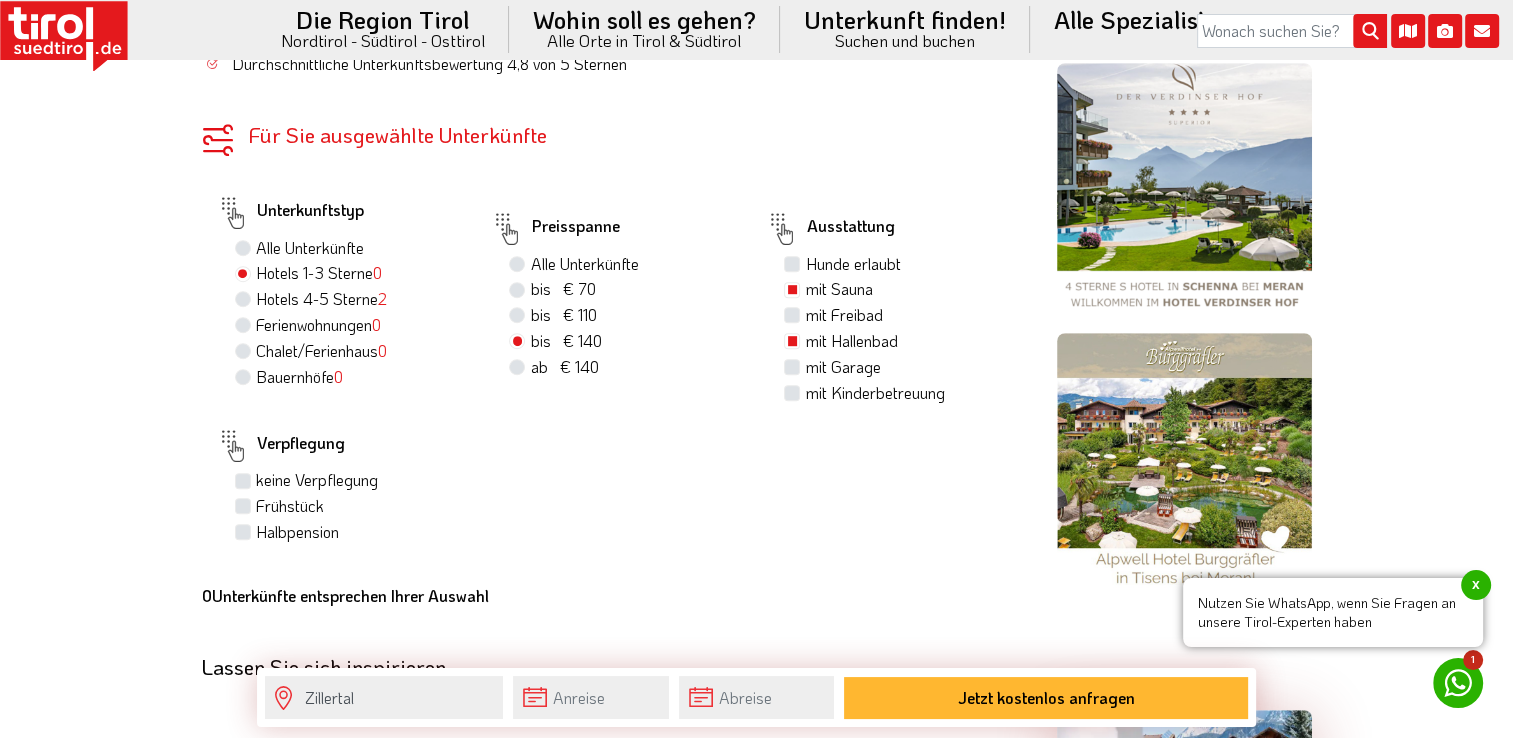 click on "Halbpension" at bounding box center (297, 532) 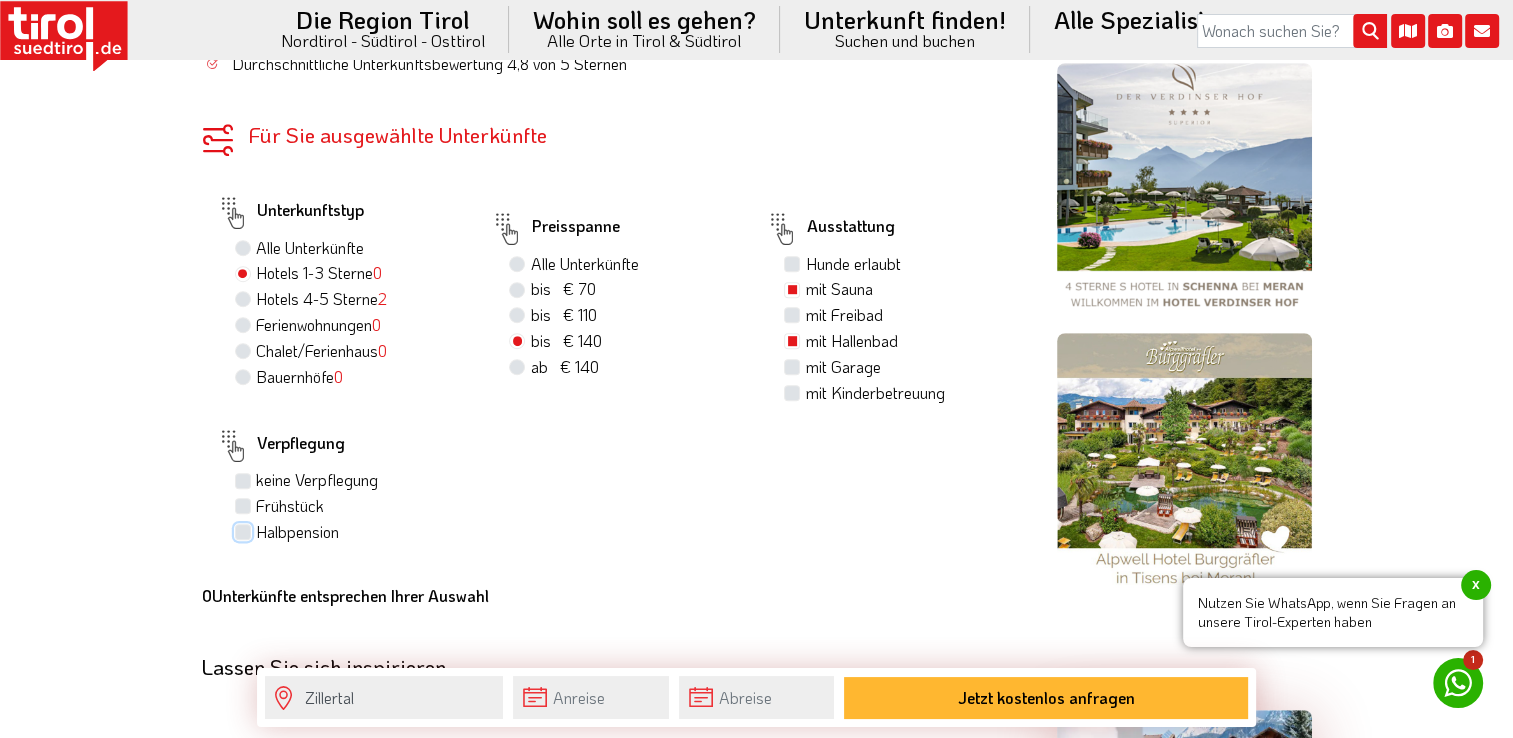 click on "Halbpension" at bounding box center [245, 531] 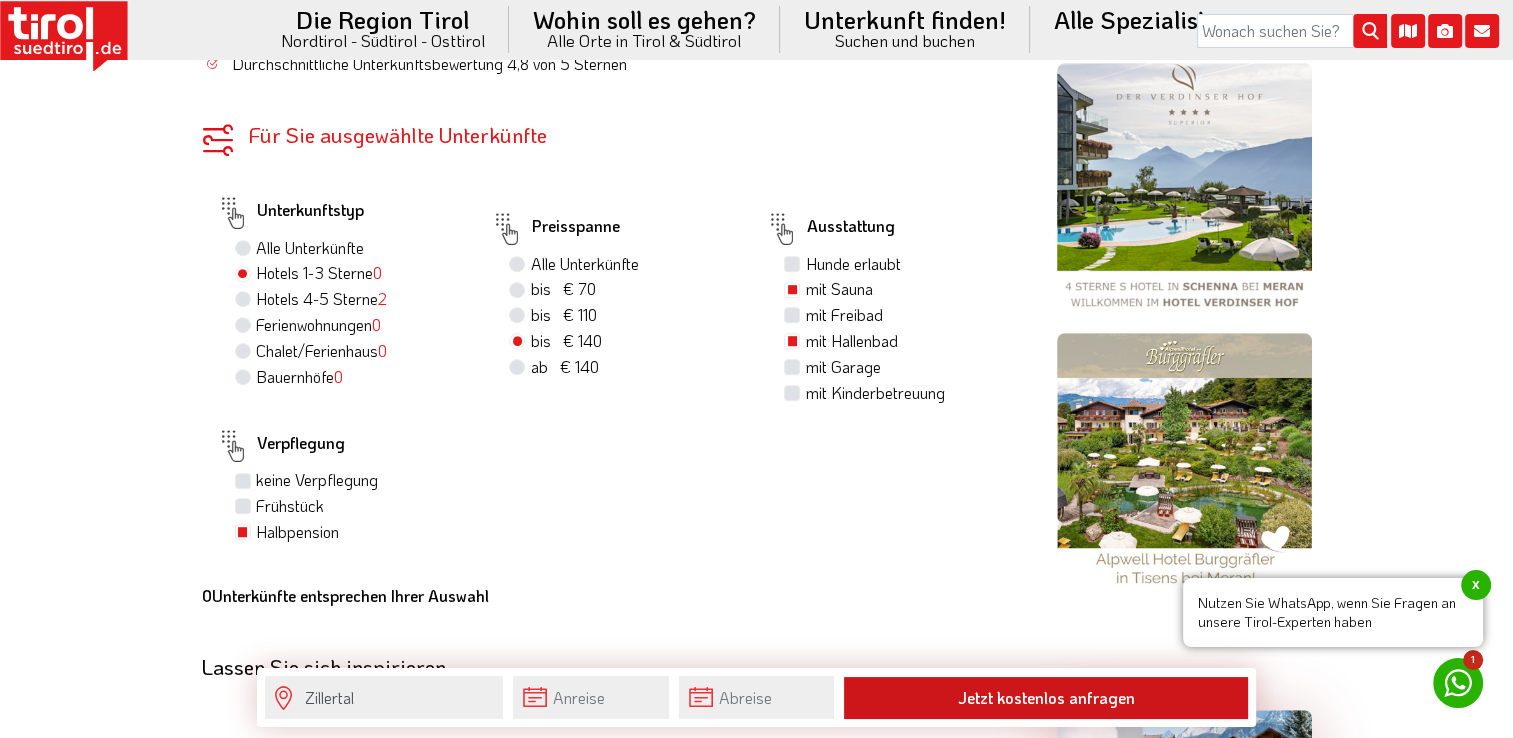 click on "Jetzt kostenlos anfragen" at bounding box center [1046, 698] 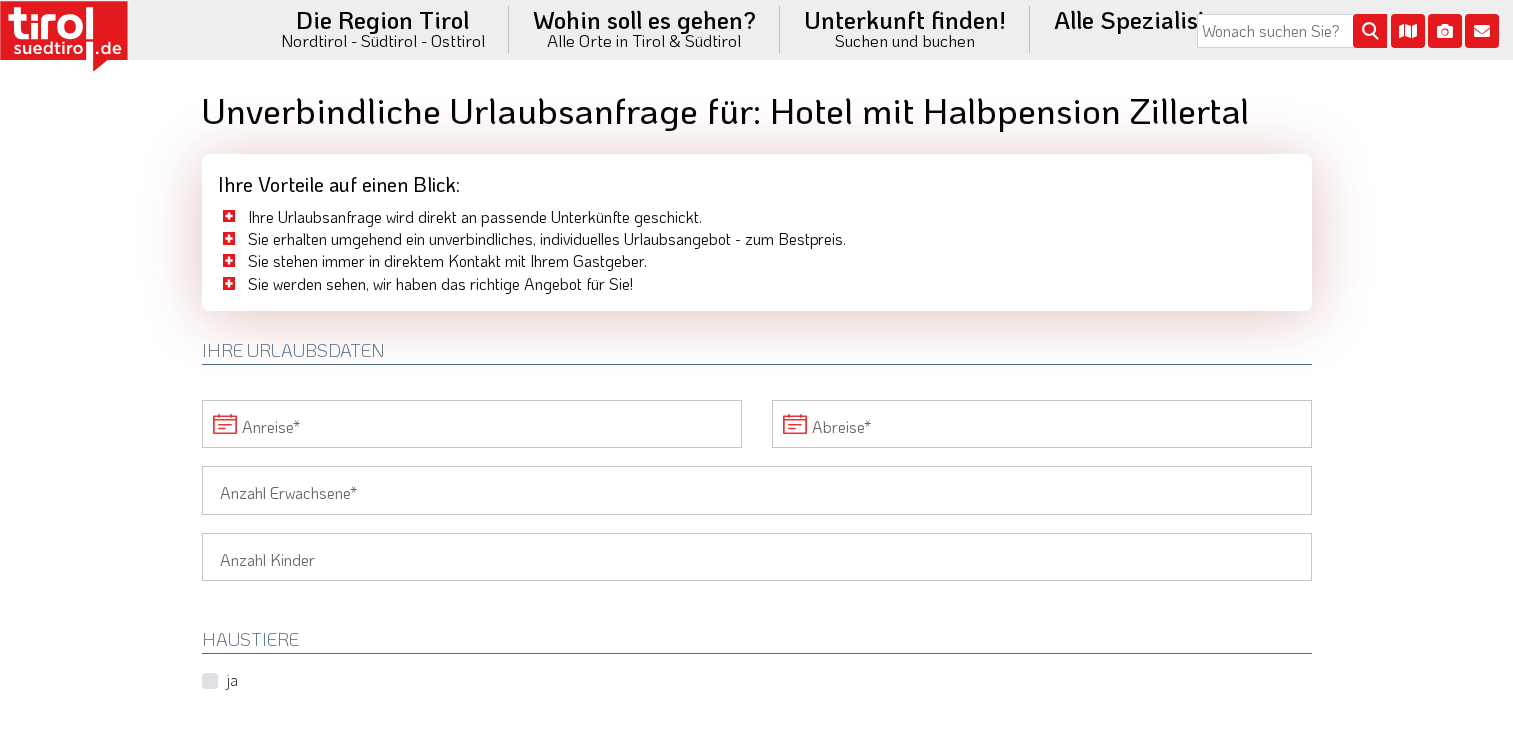 scroll, scrollTop: 0, scrollLeft: 0, axis: both 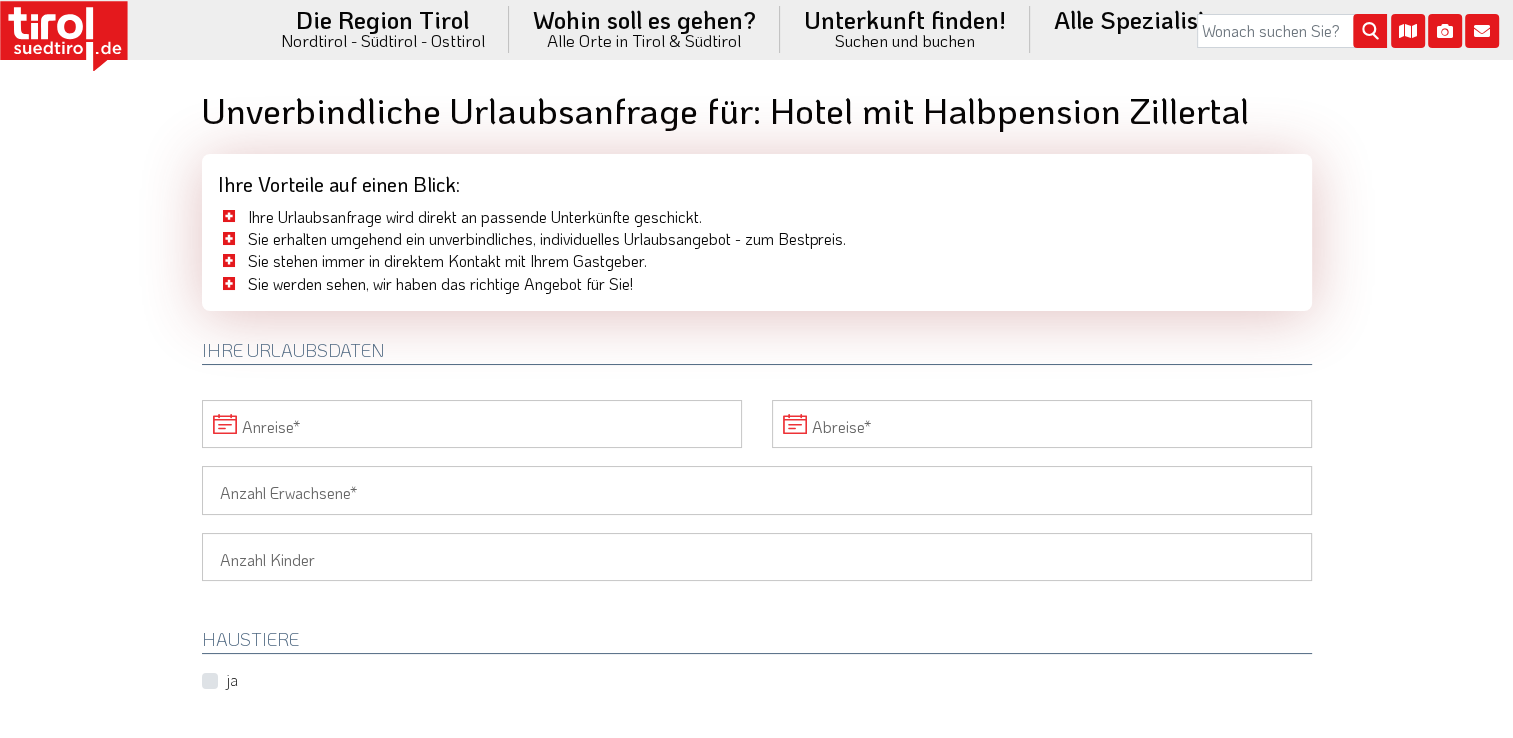 click on "Anreise" at bounding box center [472, 424] 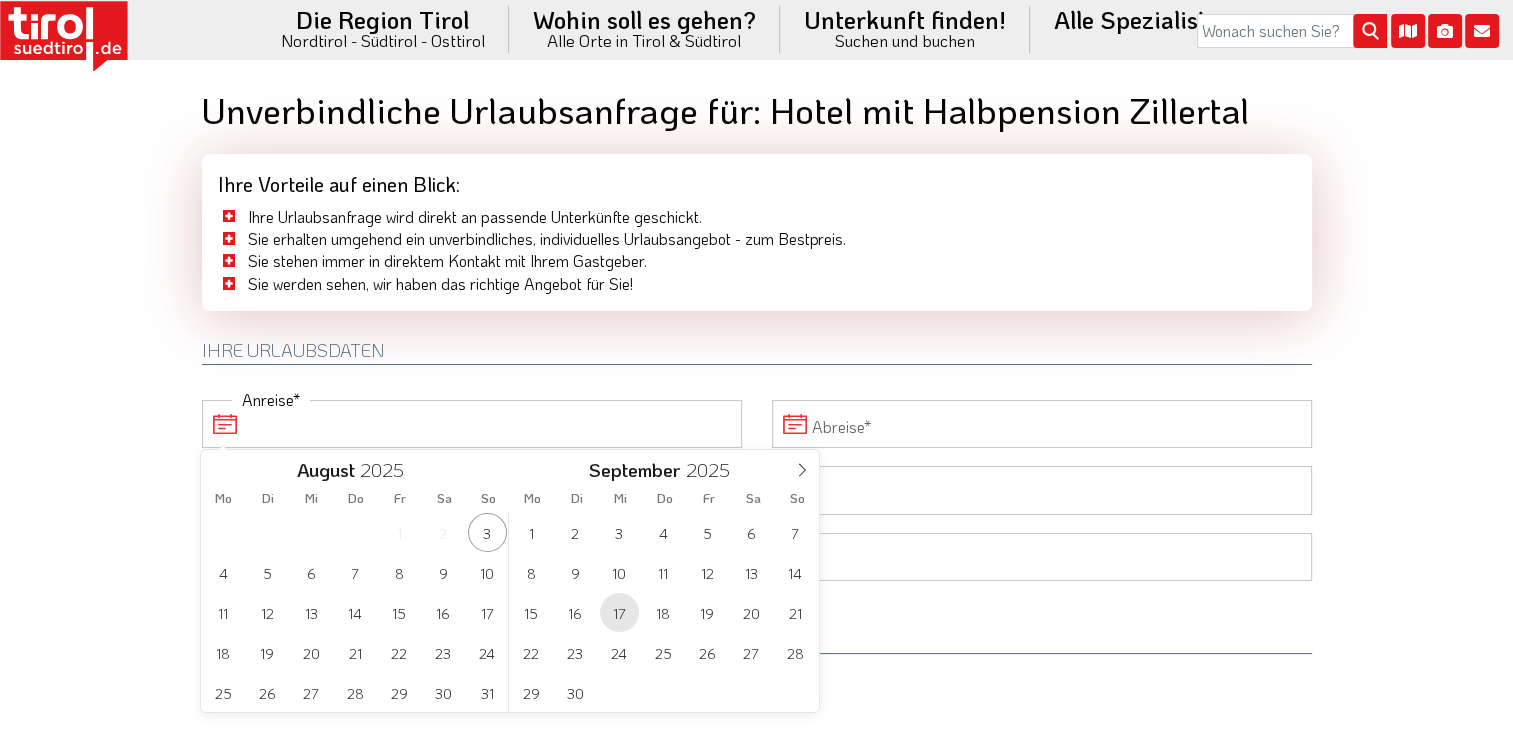 click on "17" at bounding box center (619, 612) 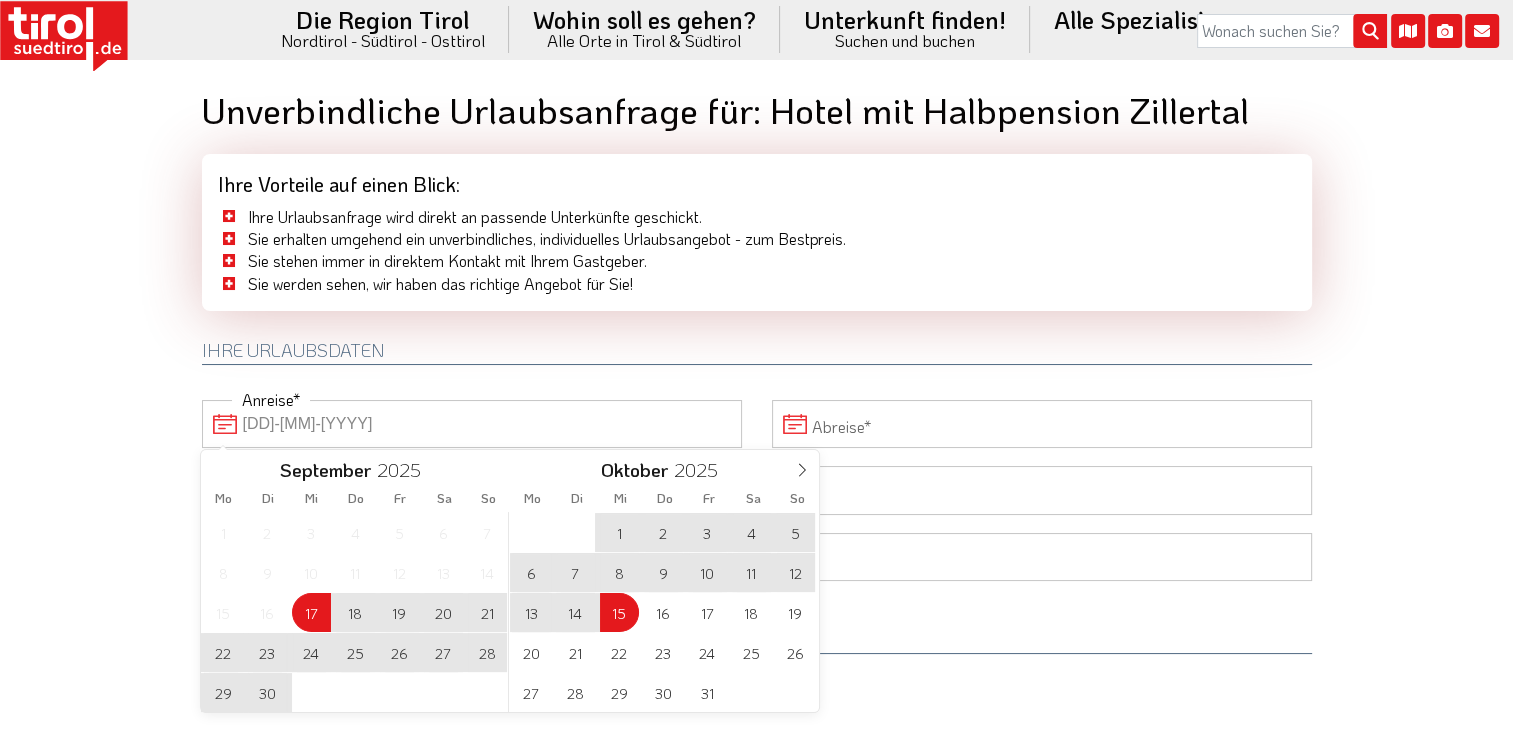 click on "15" at bounding box center [619, 612] 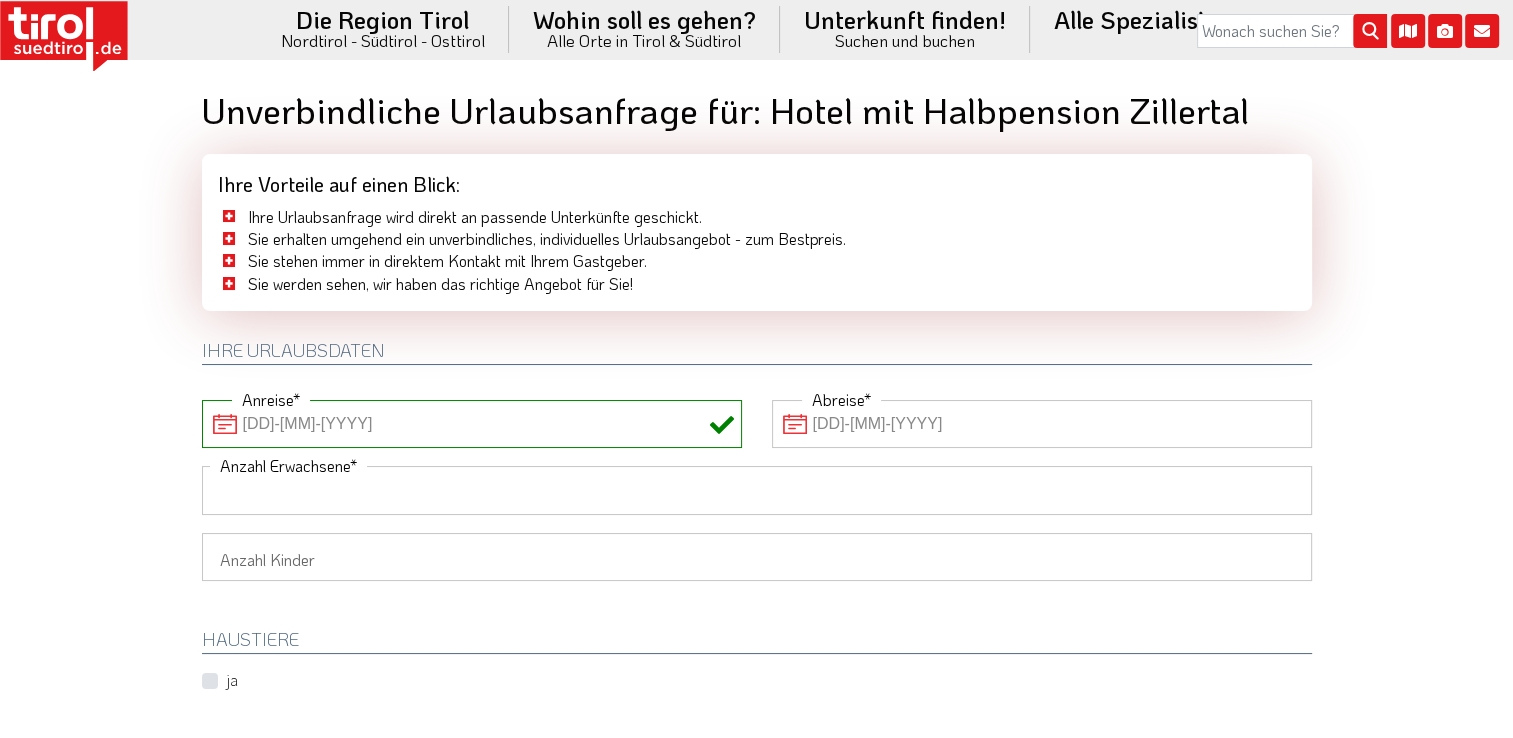 click on "Anzahl Erwachsene" at bounding box center [757, 490] 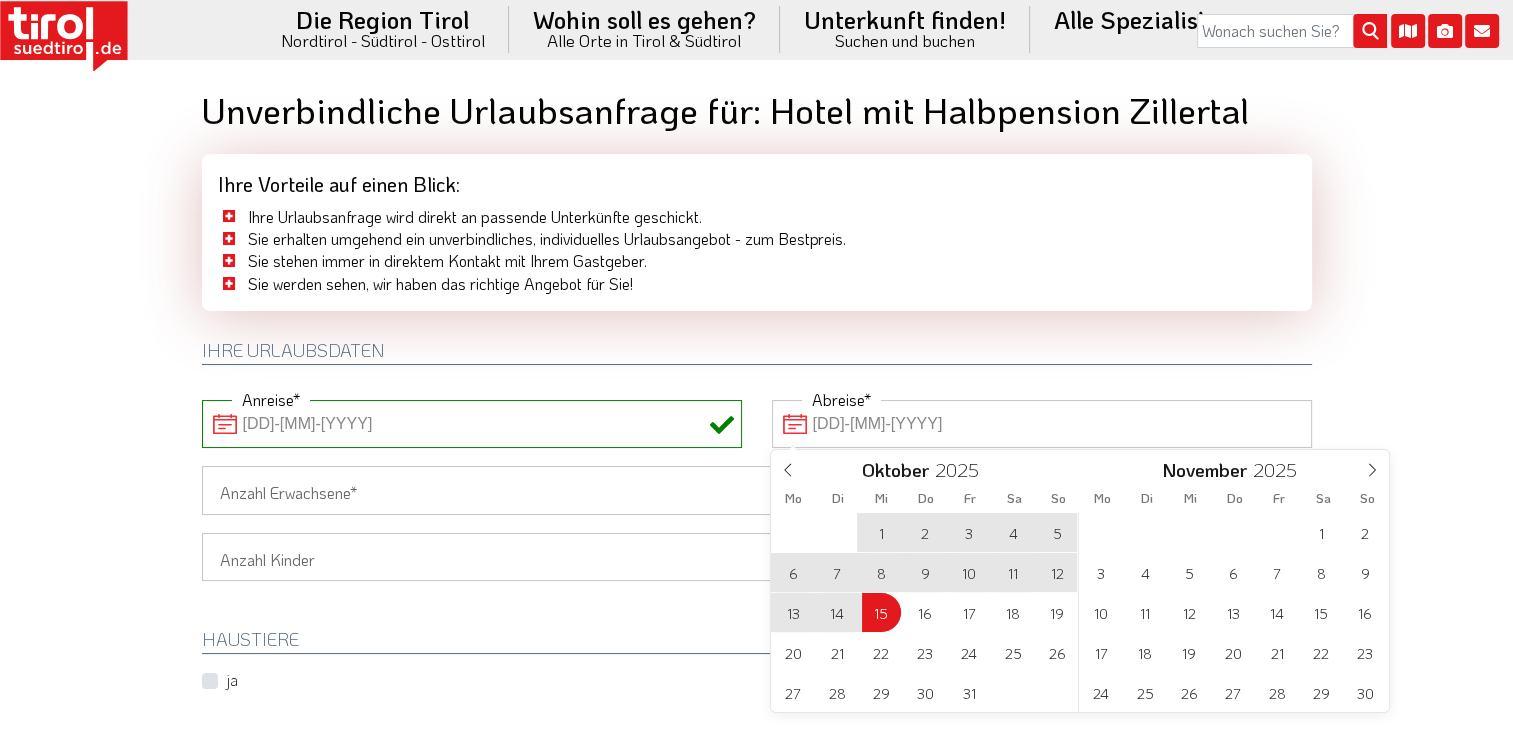 click on "[DD]-[MM]-[YYYY]" at bounding box center (1042, 424) 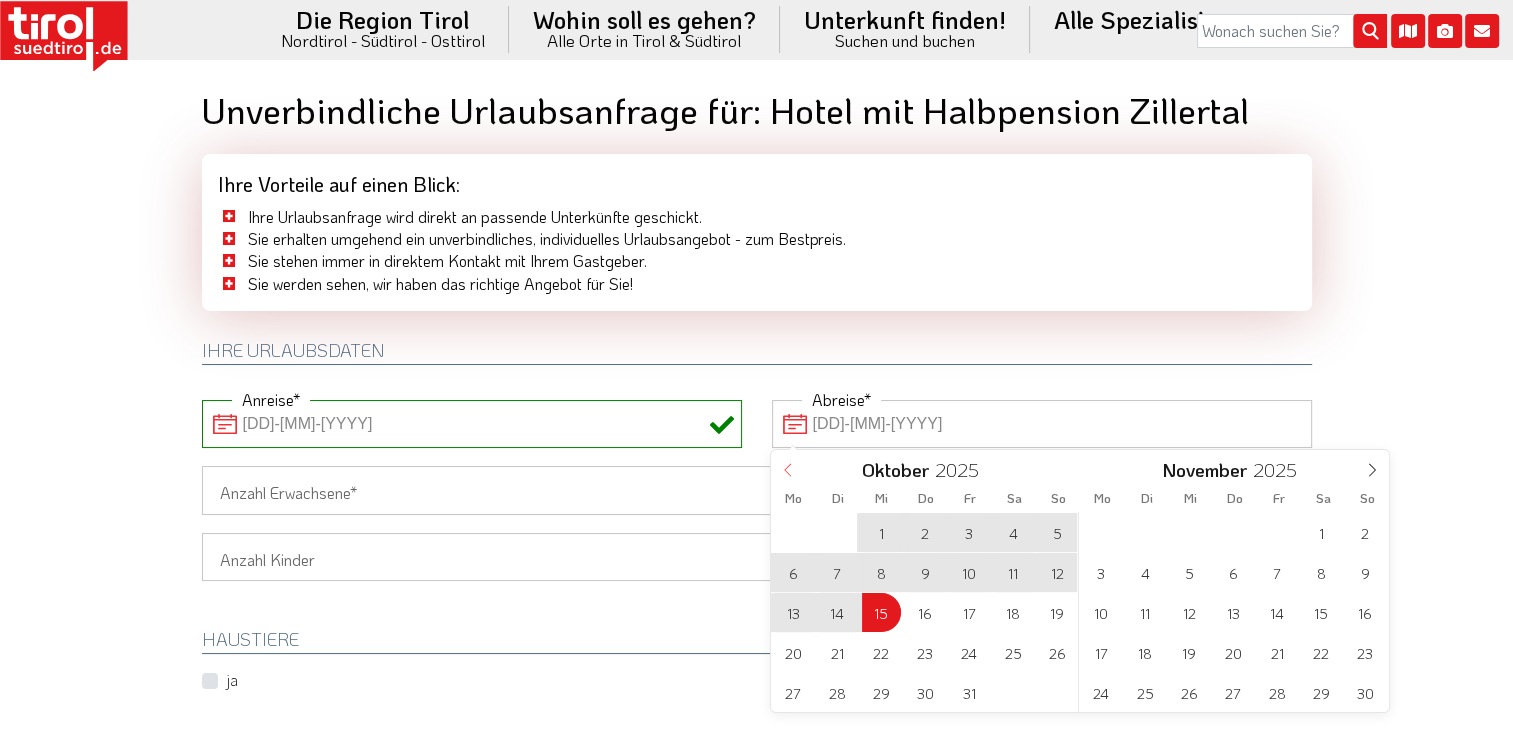 click 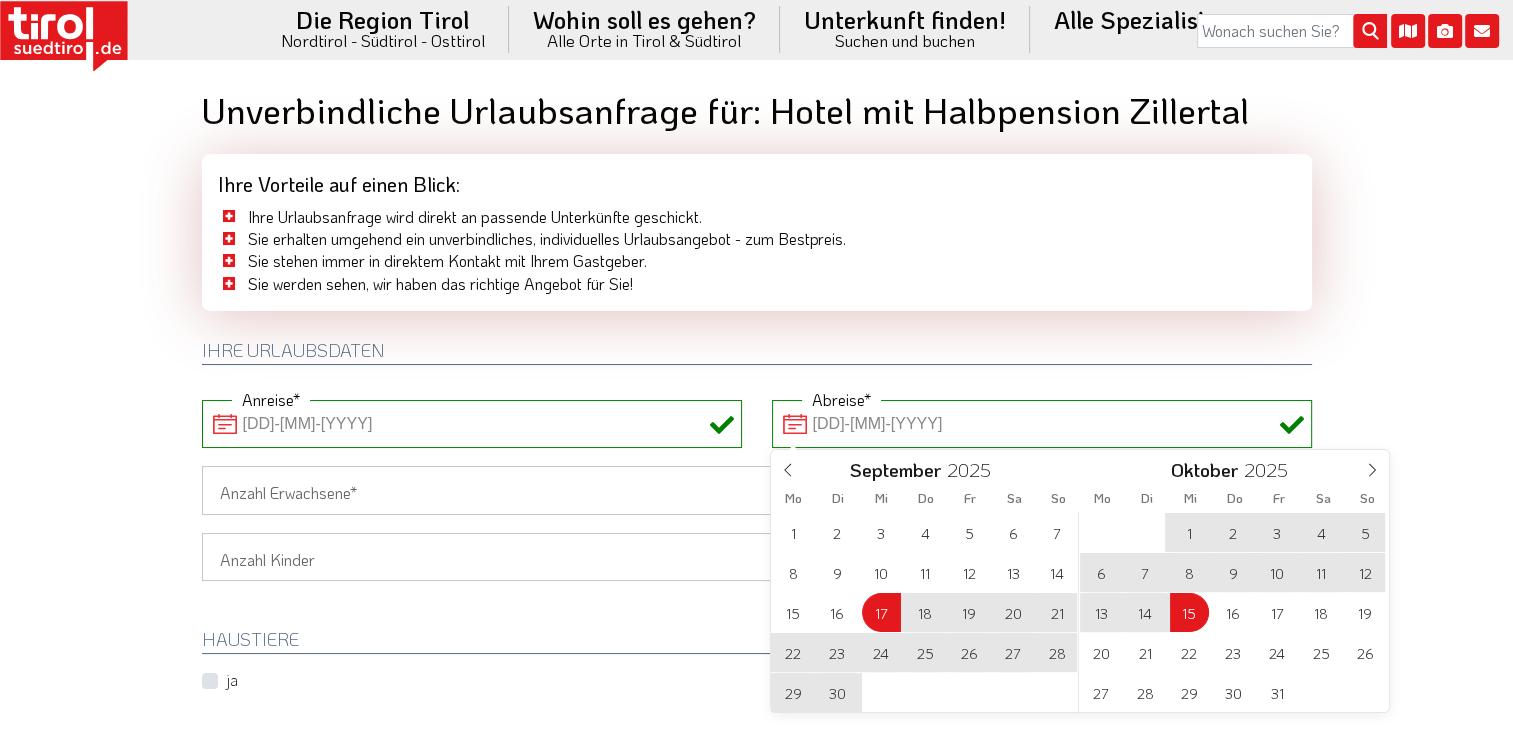 click on "25" at bounding box center (925, 652) 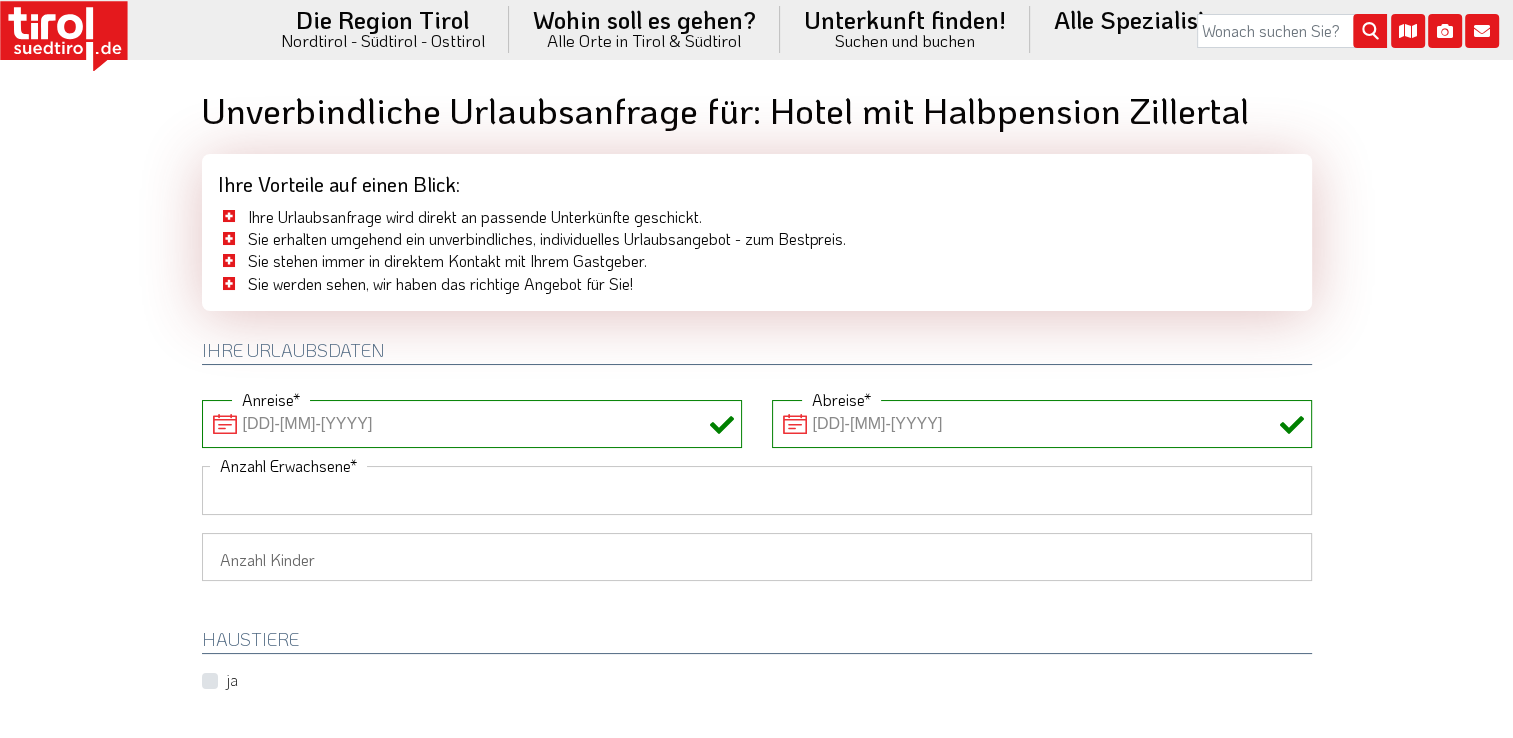 click on "Anzahl Erwachsene" at bounding box center [757, 490] 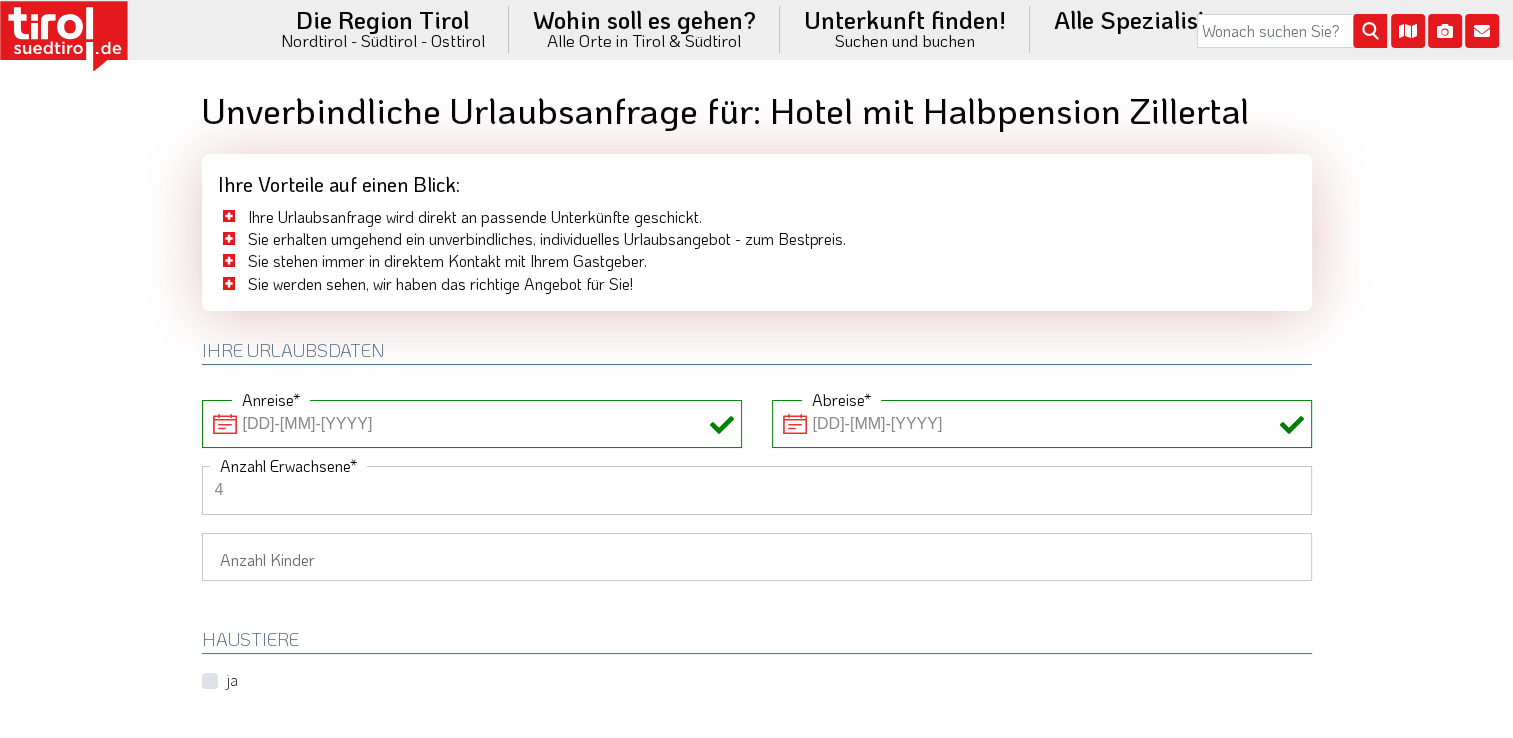 type on "4" 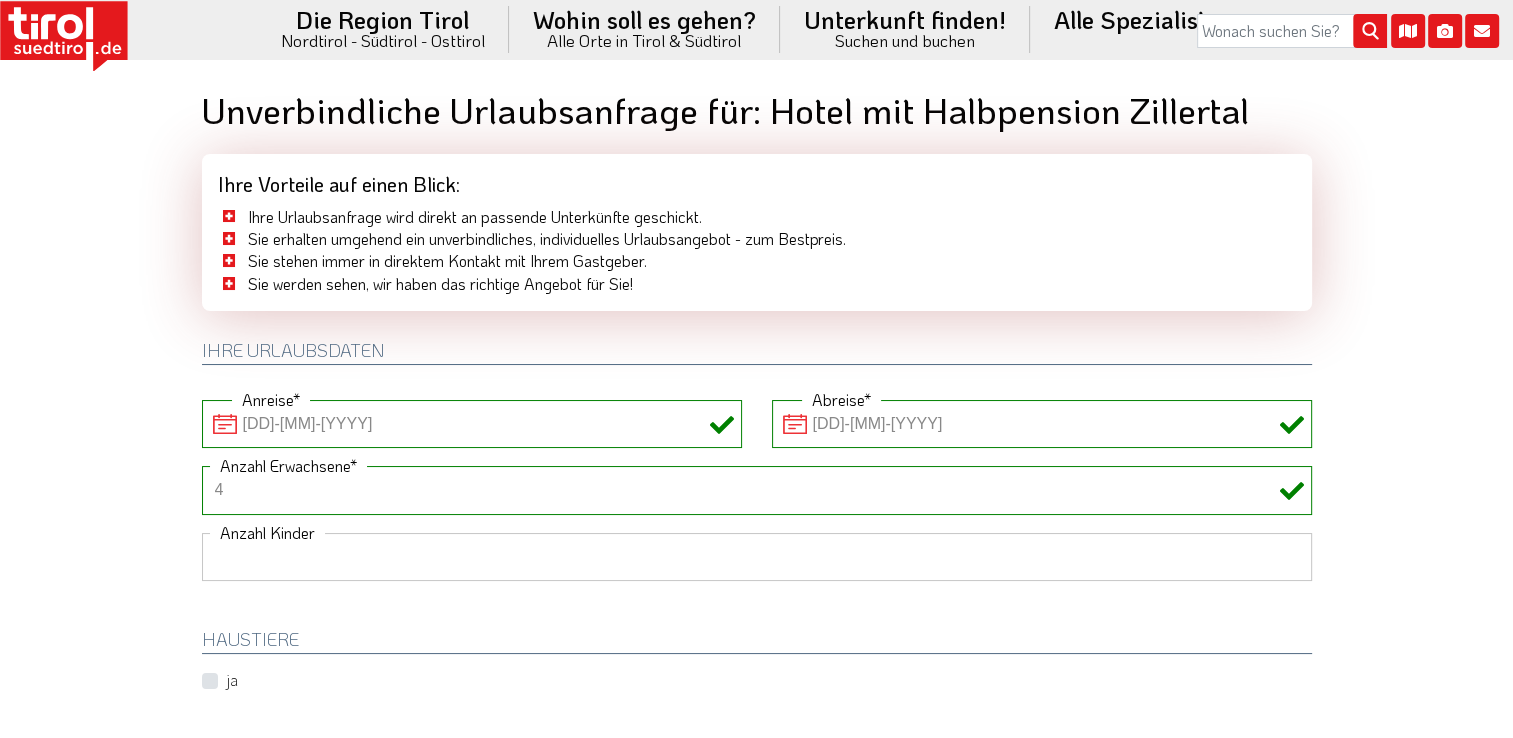 click on "1
2
3
4
5
6" at bounding box center (757, 557) 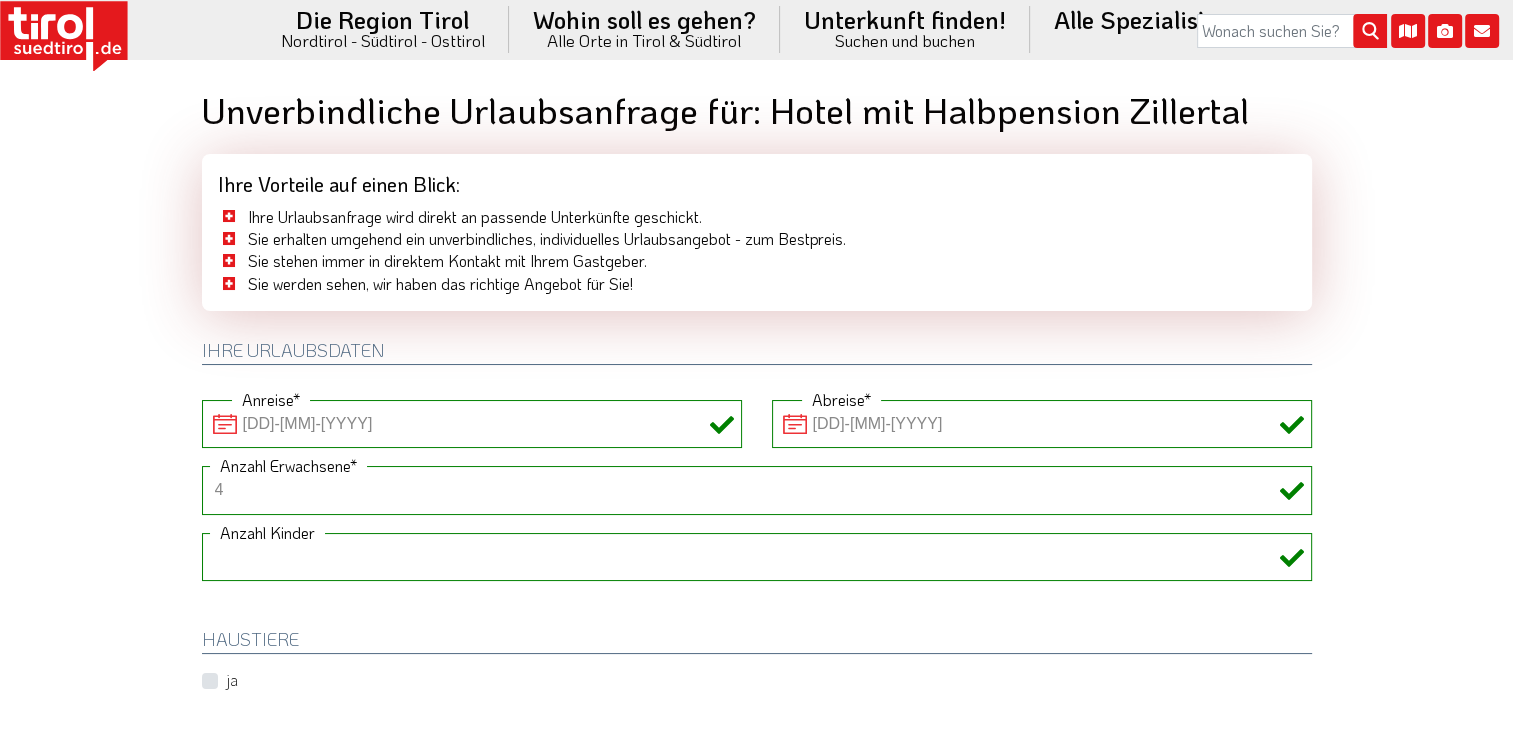 click on "1
2
3
4
5
6" at bounding box center (757, 557) 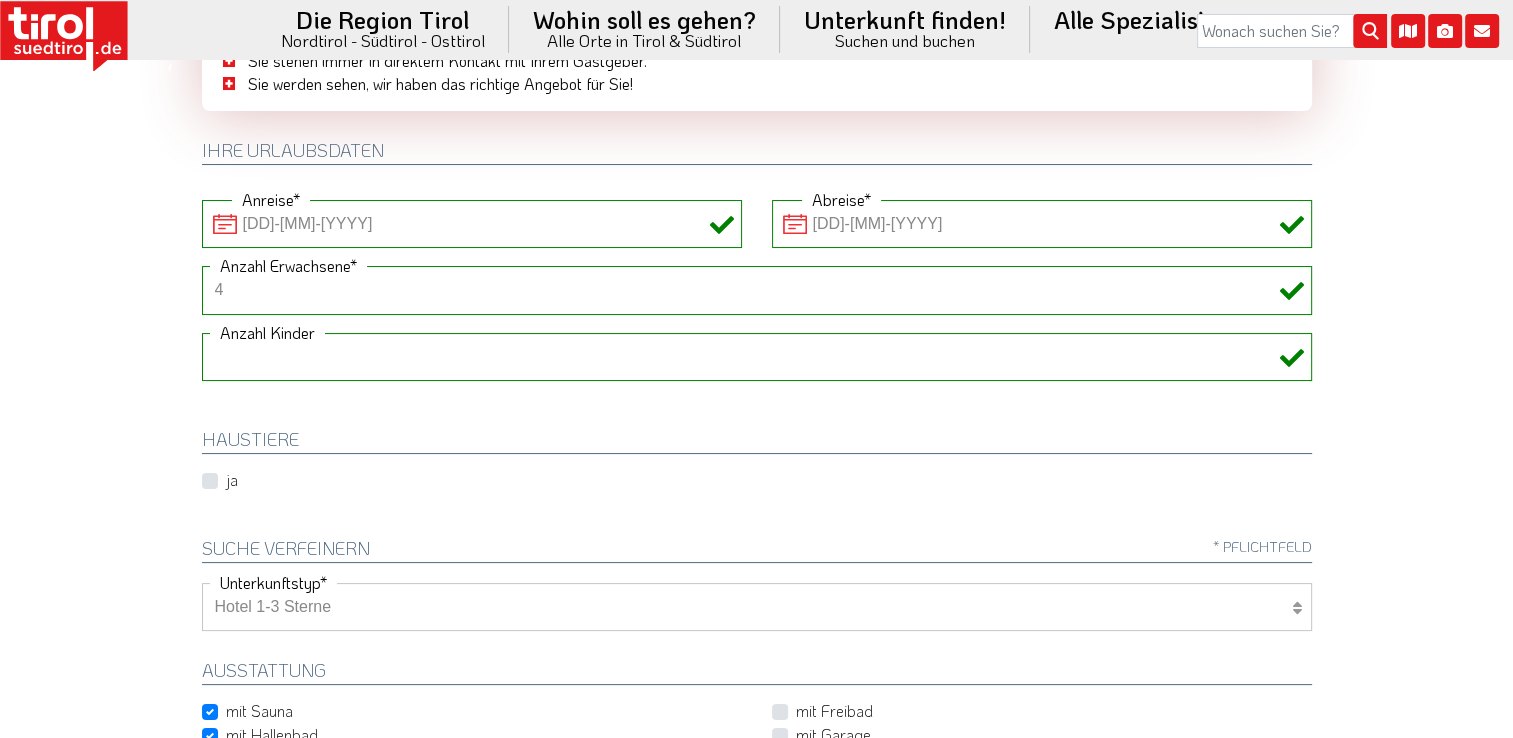 scroll, scrollTop: 240, scrollLeft: 0, axis: vertical 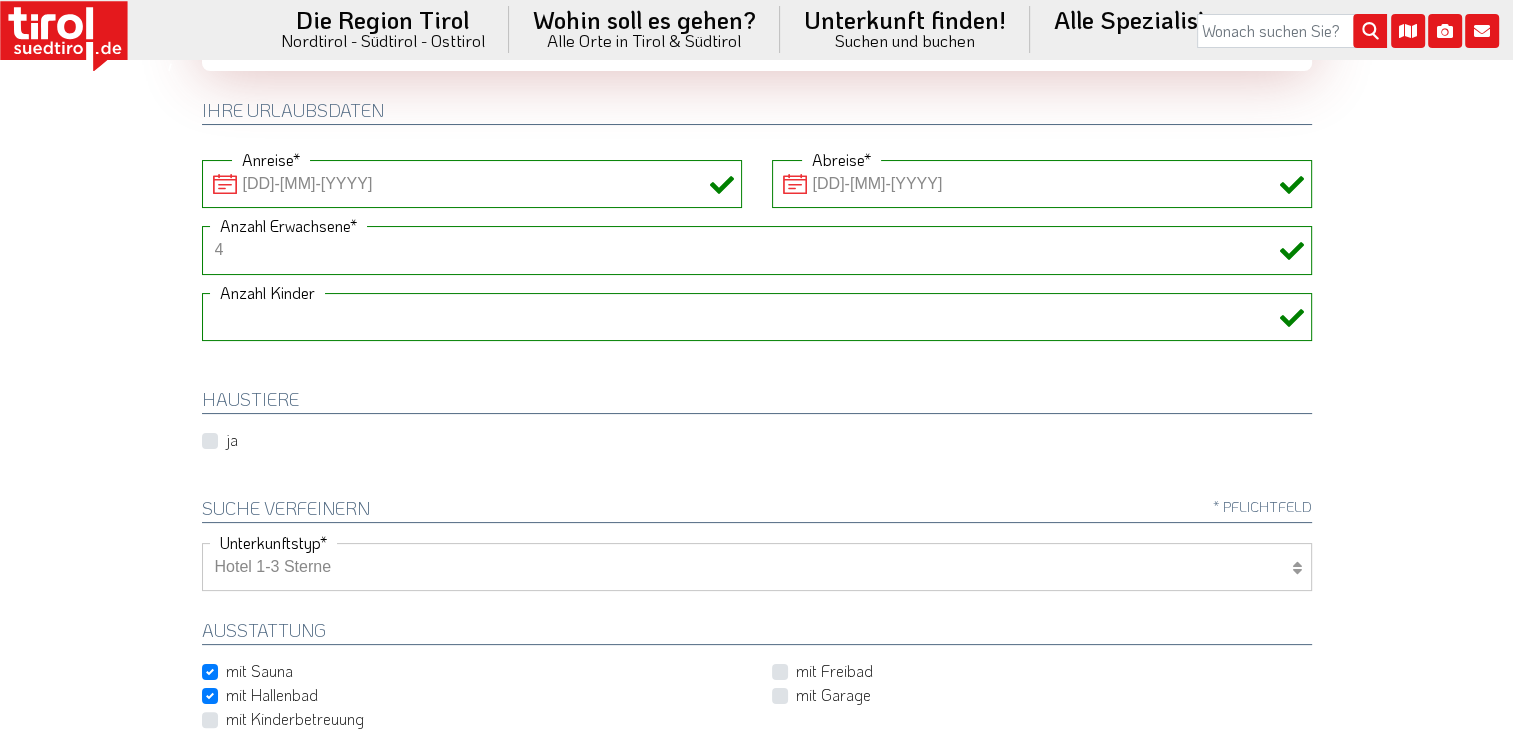 click on "mit Hallenbad" at bounding box center [272, 695] 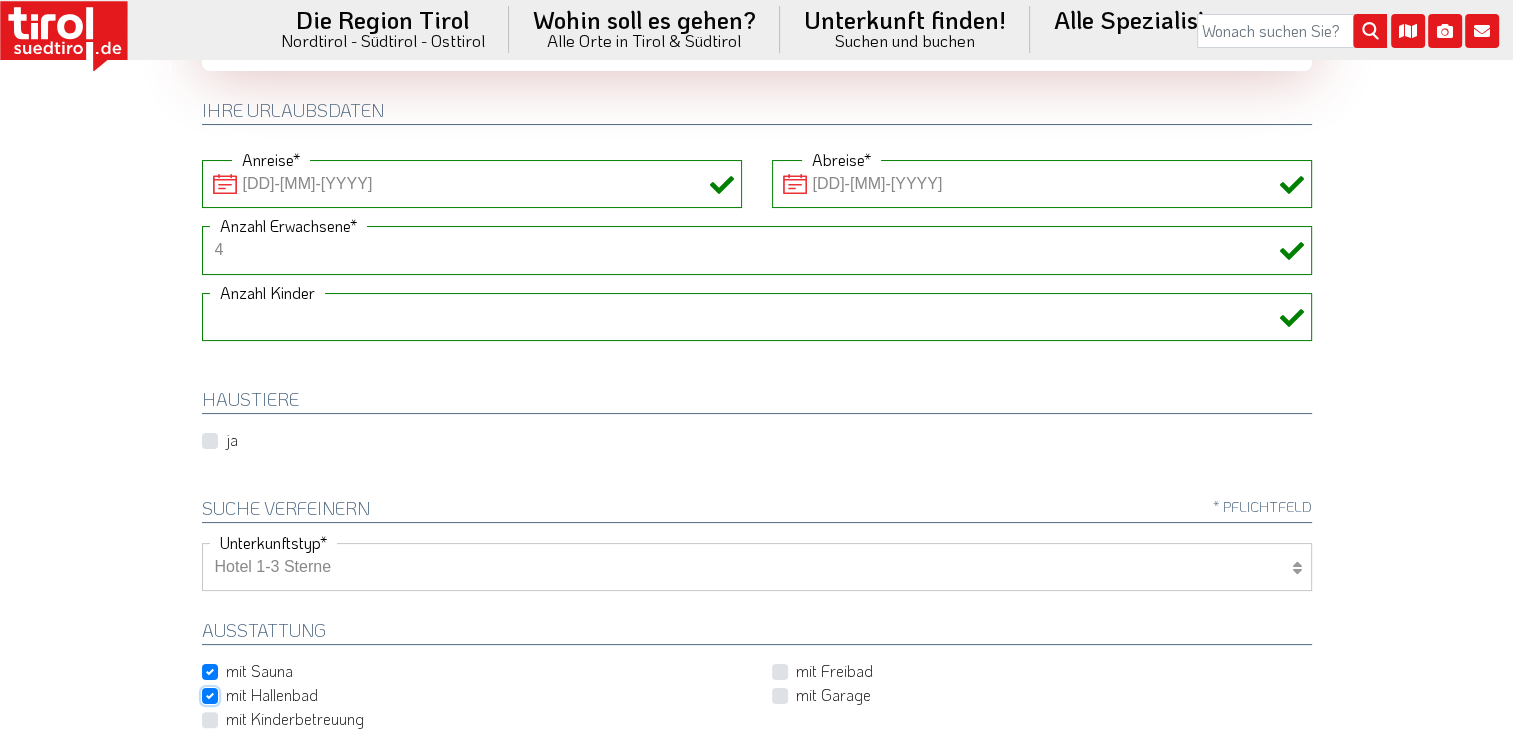 click on "mit Hallenbad" at bounding box center [476, 695] 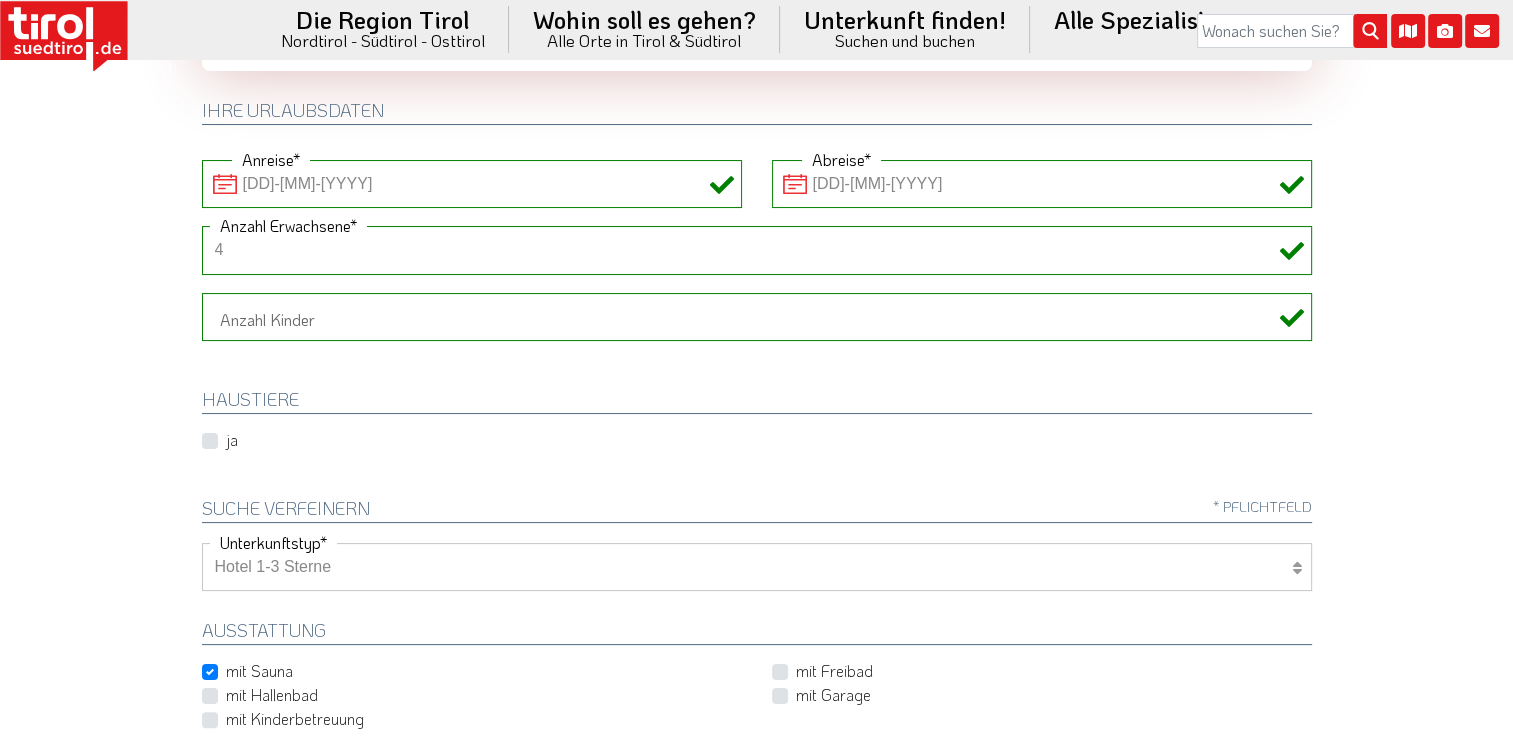 drag, startPoint x: 324, startPoint y: 586, endPoint x: 277, endPoint y: 574, distance: 48.507732 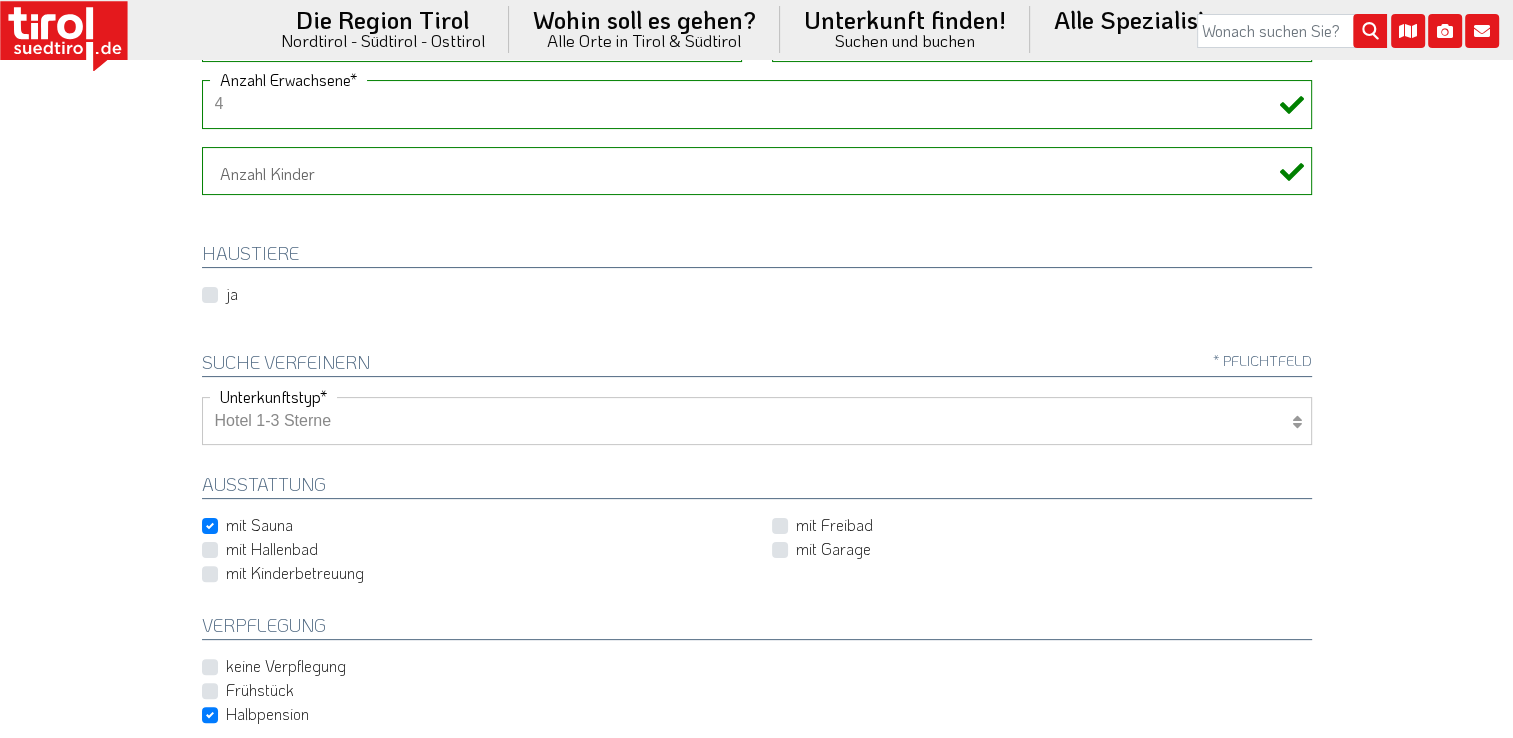 scroll, scrollTop: 400, scrollLeft: 0, axis: vertical 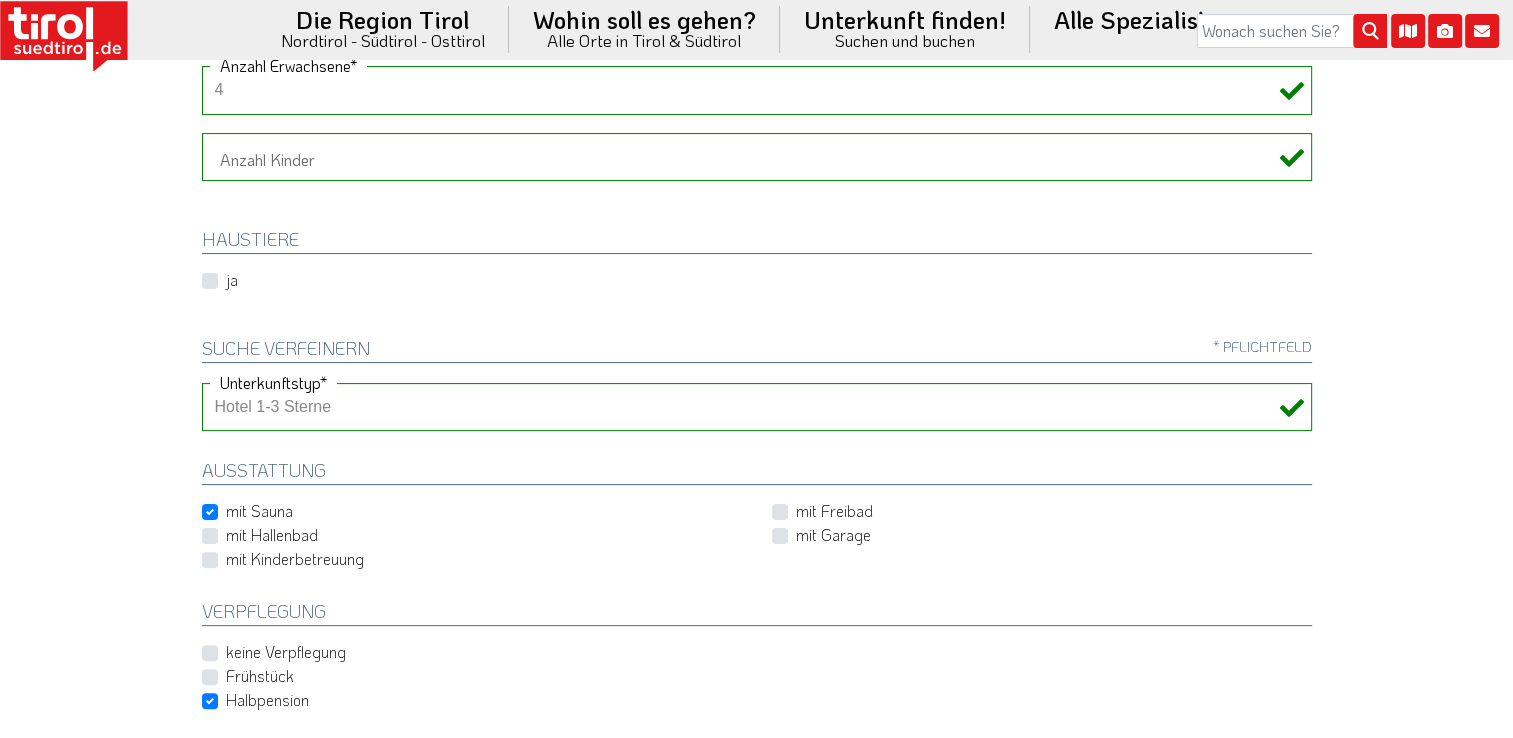click on "mit Hallenbad" at bounding box center (272, 535) 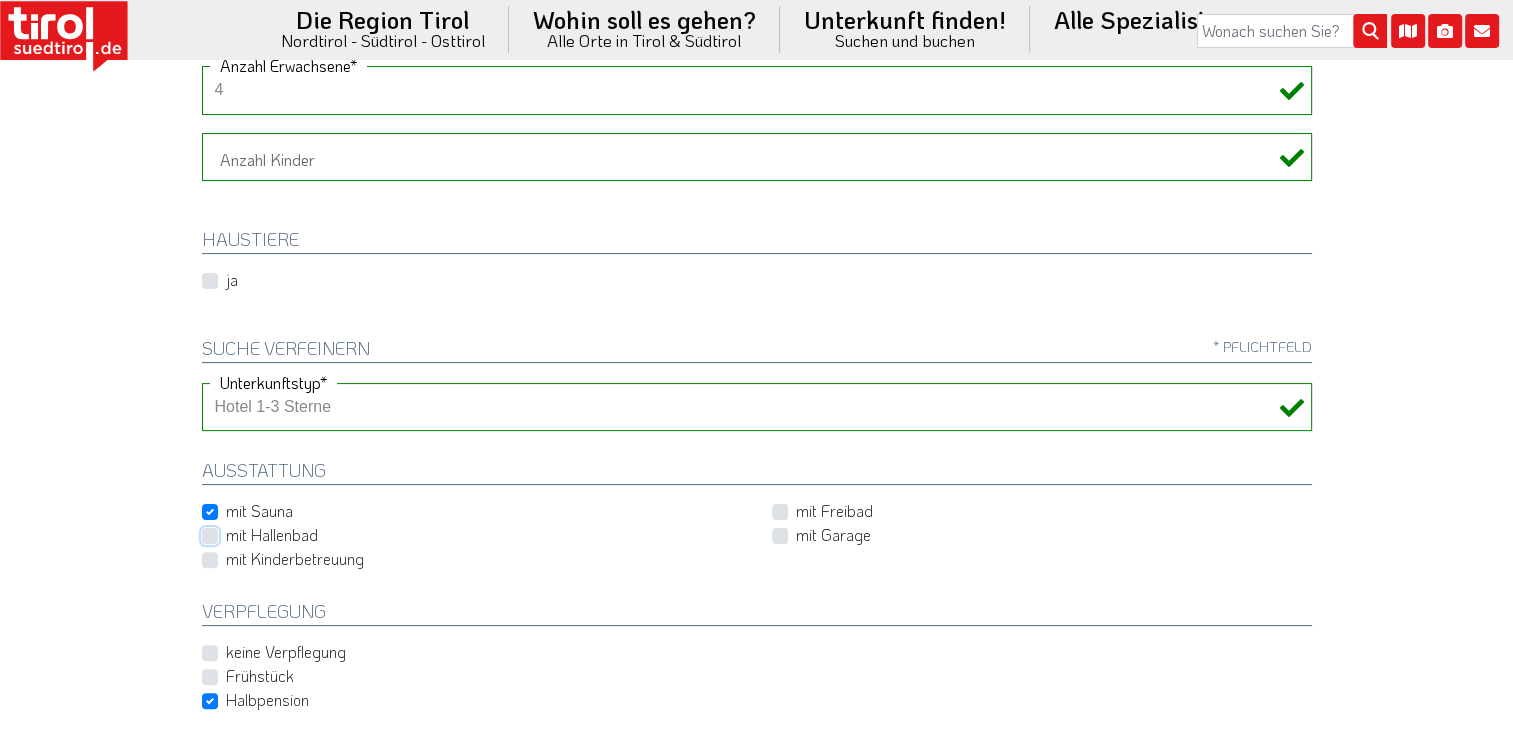 click on "mit Hallenbad" at bounding box center [476, 535] 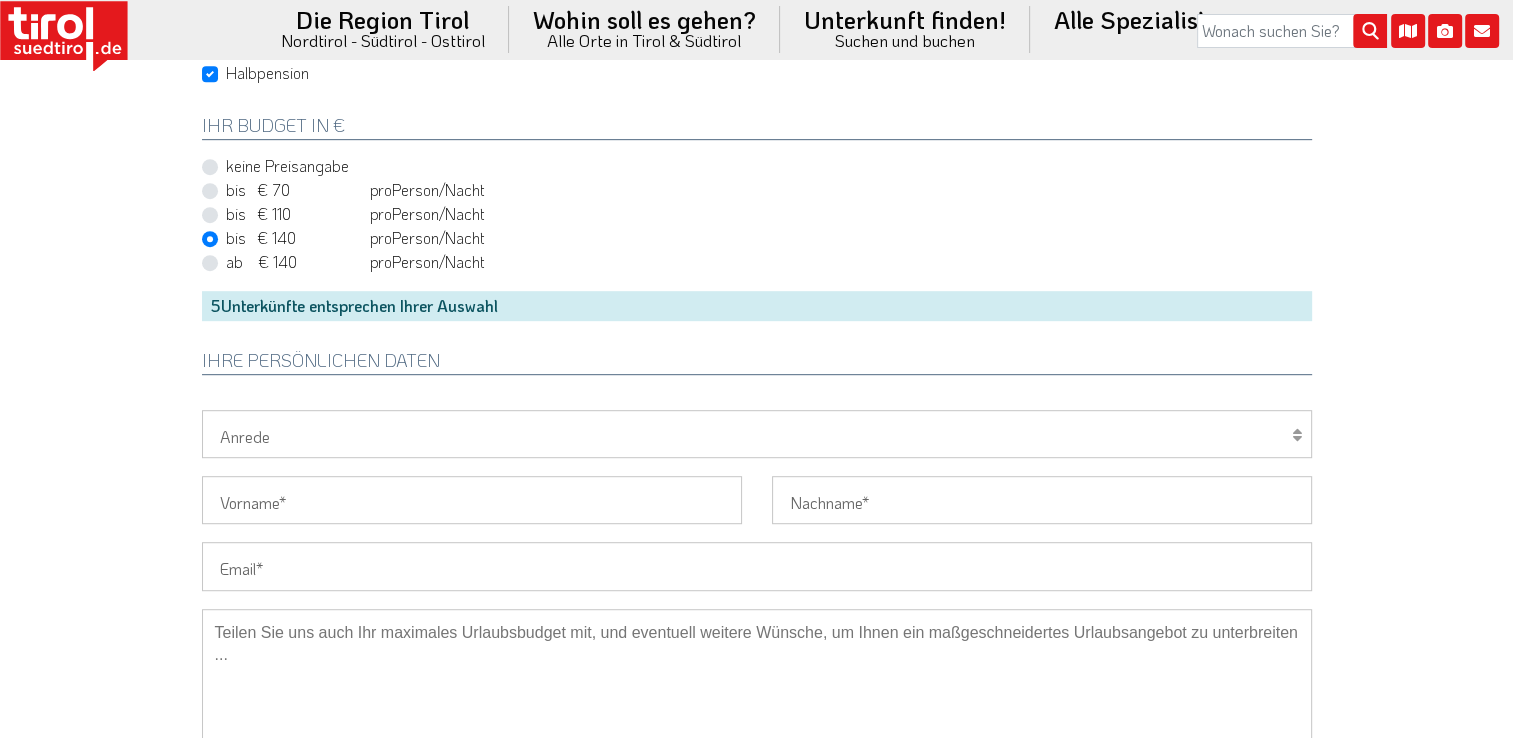 scroll, scrollTop: 1186, scrollLeft: 0, axis: vertical 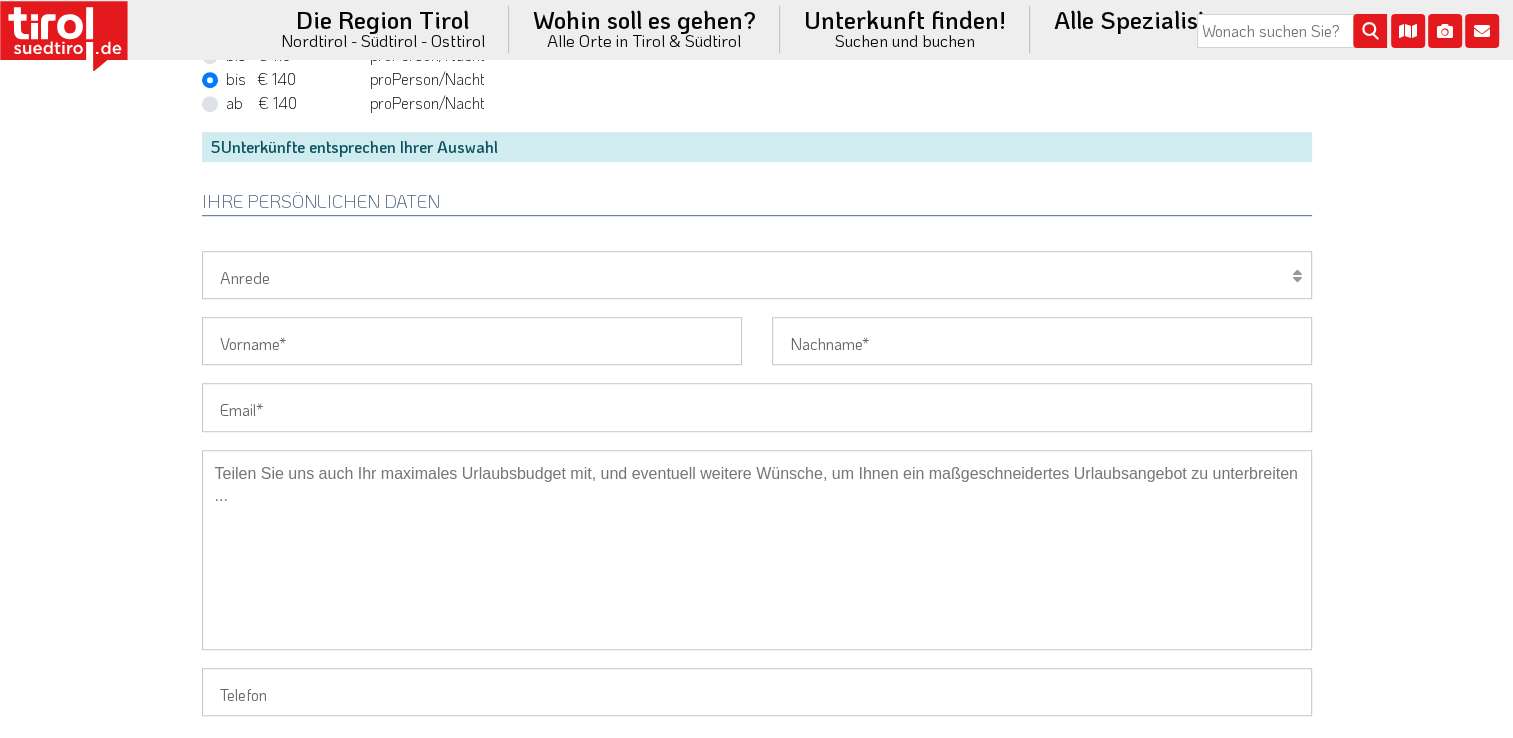 click at bounding box center [757, 559] 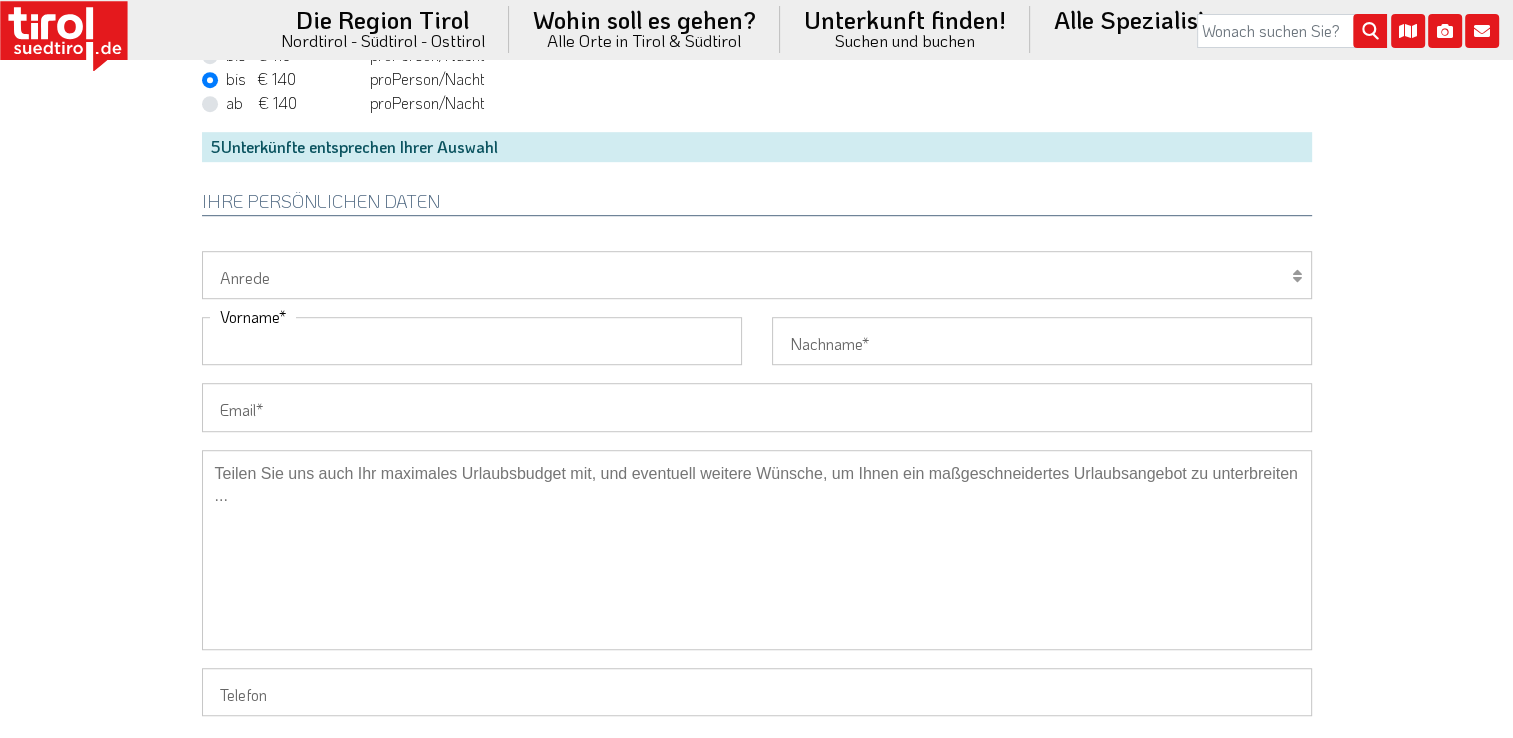 drag, startPoint x: 292, startPoint y: 340, endPoint x: 292, endPoint y: 415, distance: 75 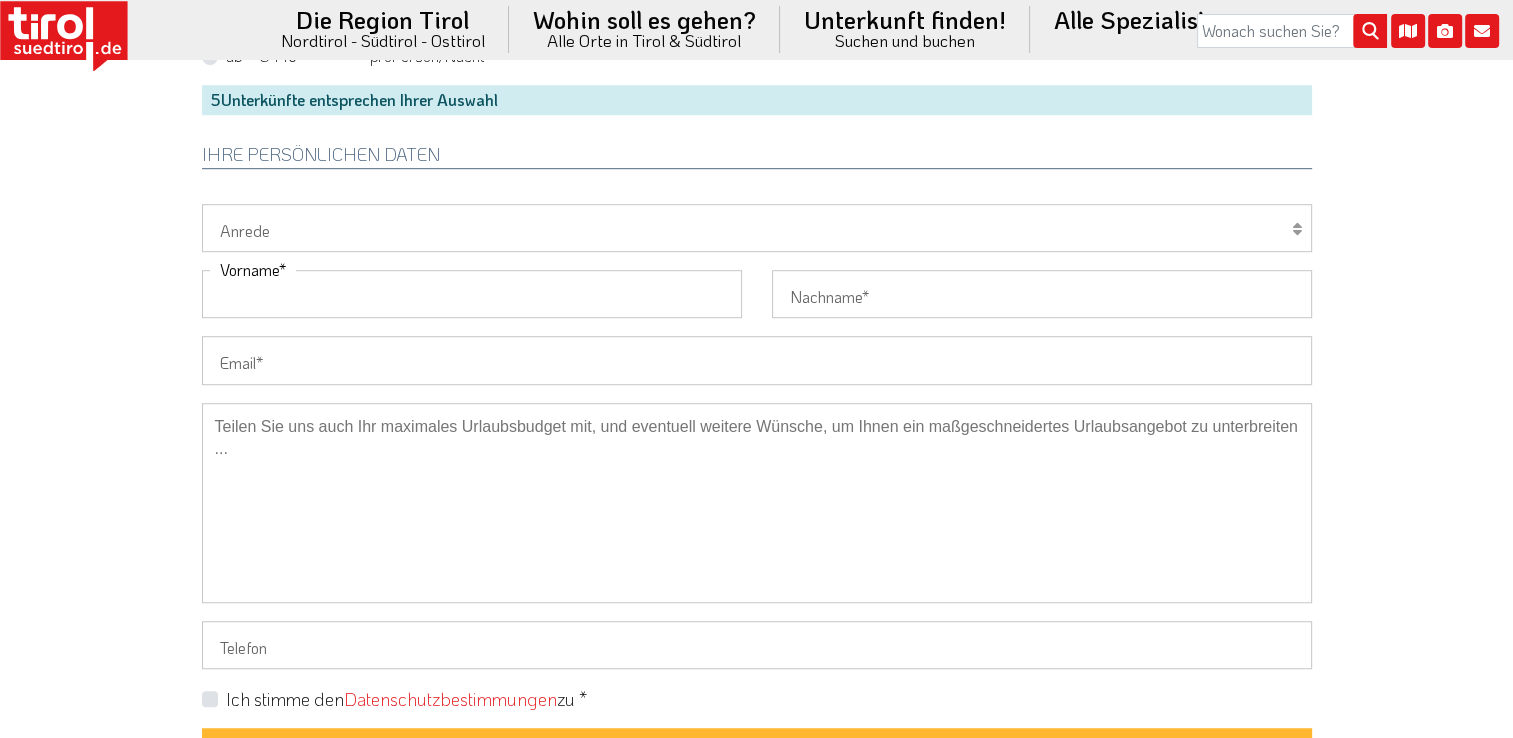 scroll, scrollTop: 1266, scrollLeft: 0, axis: vertical 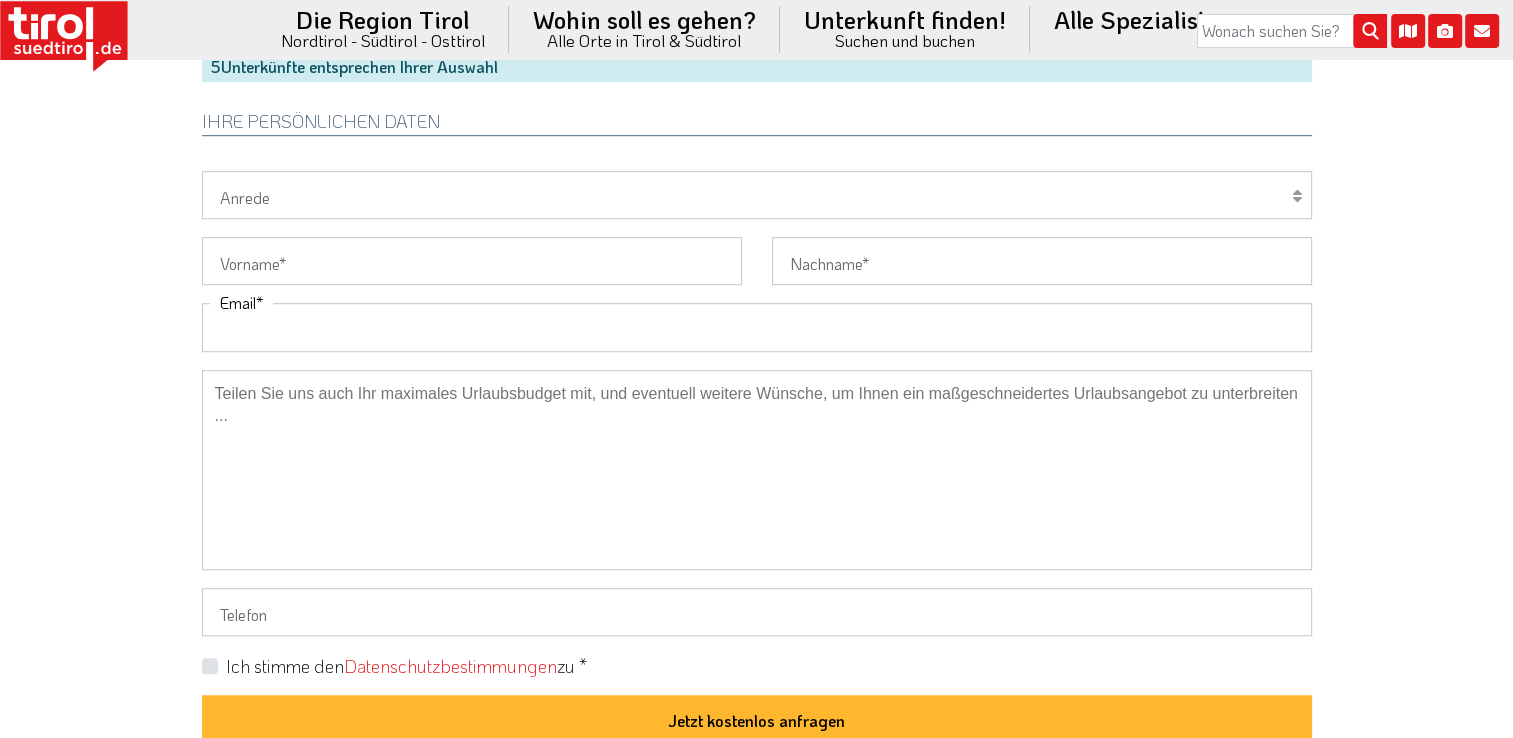click on "Email" at bounding box center [757, 327] 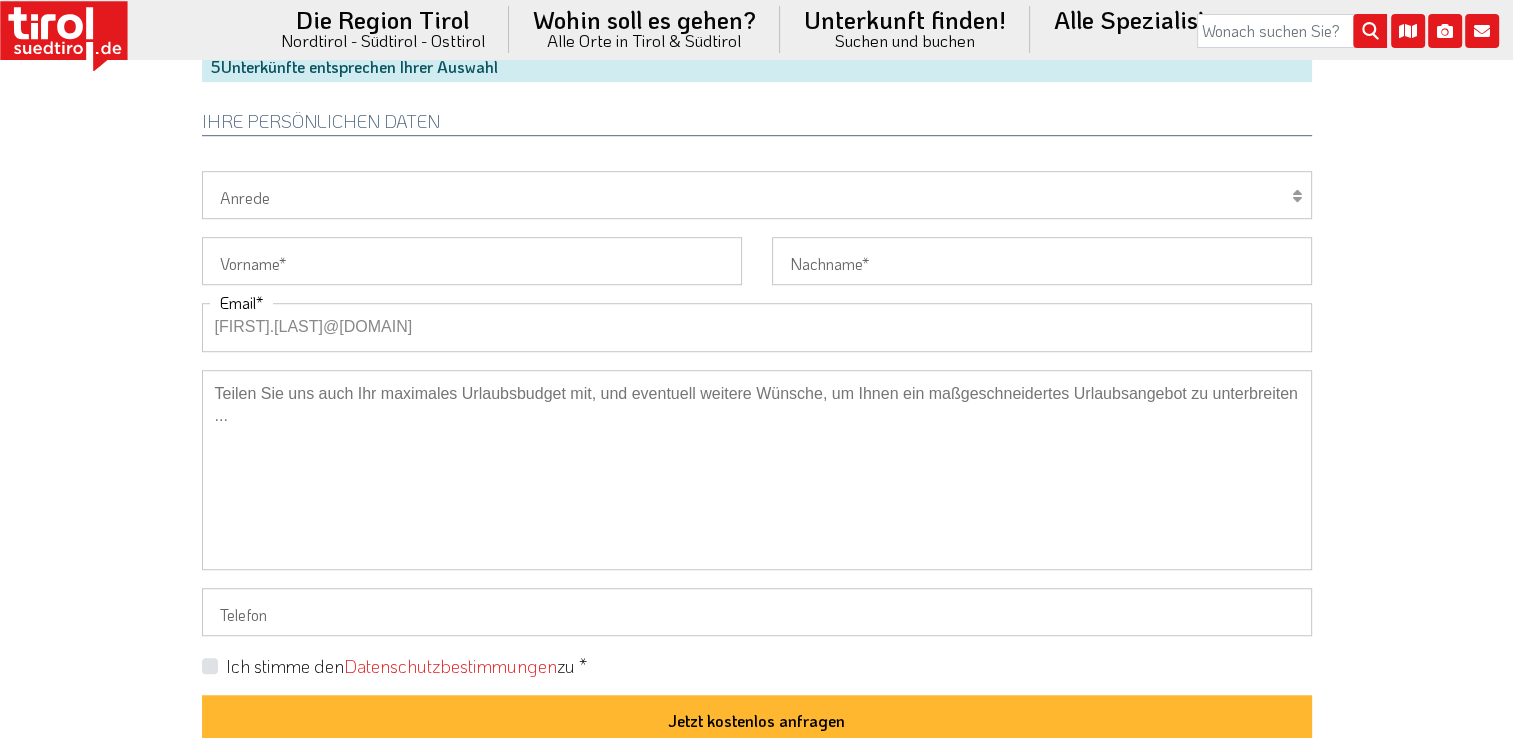 type on "[FIRST]" 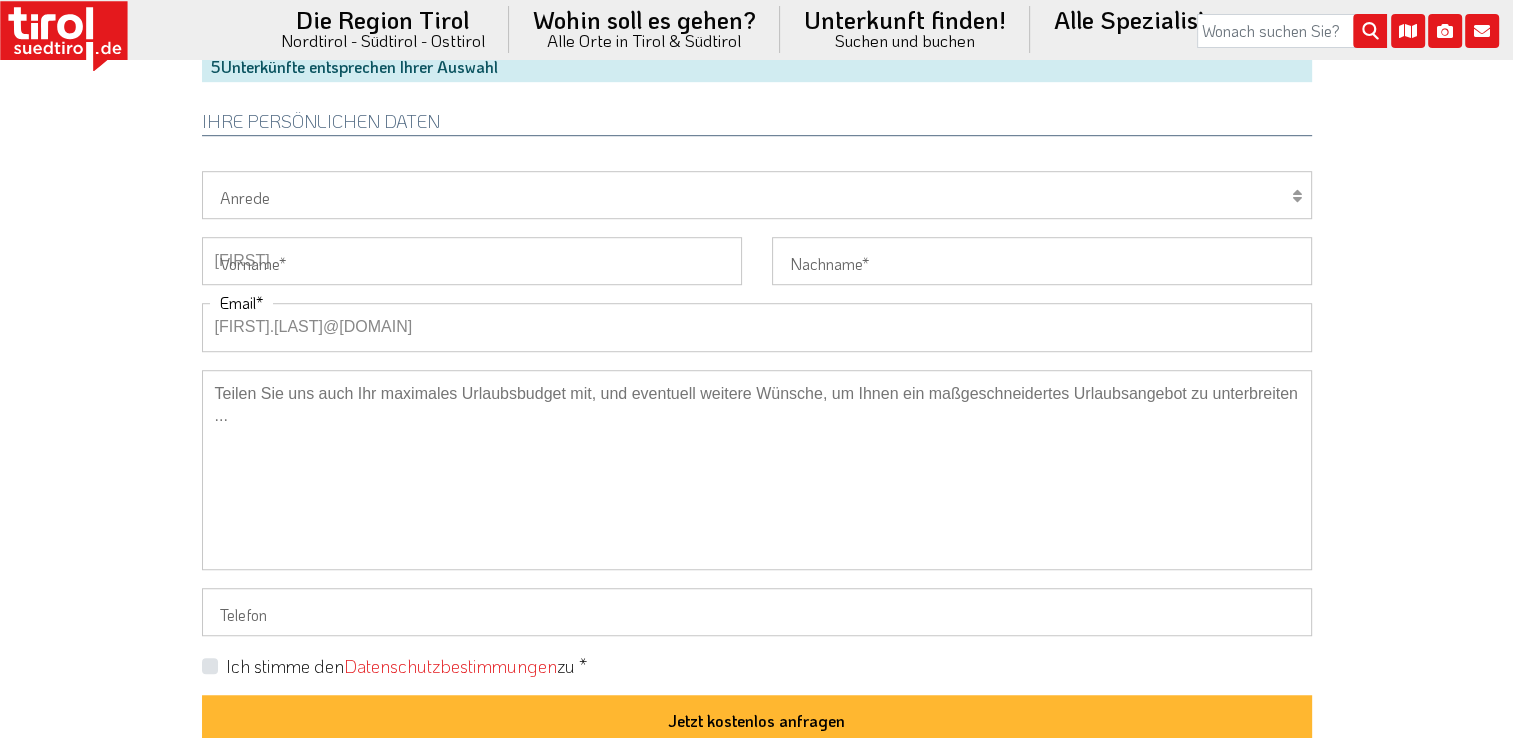 type on "[LAST]" 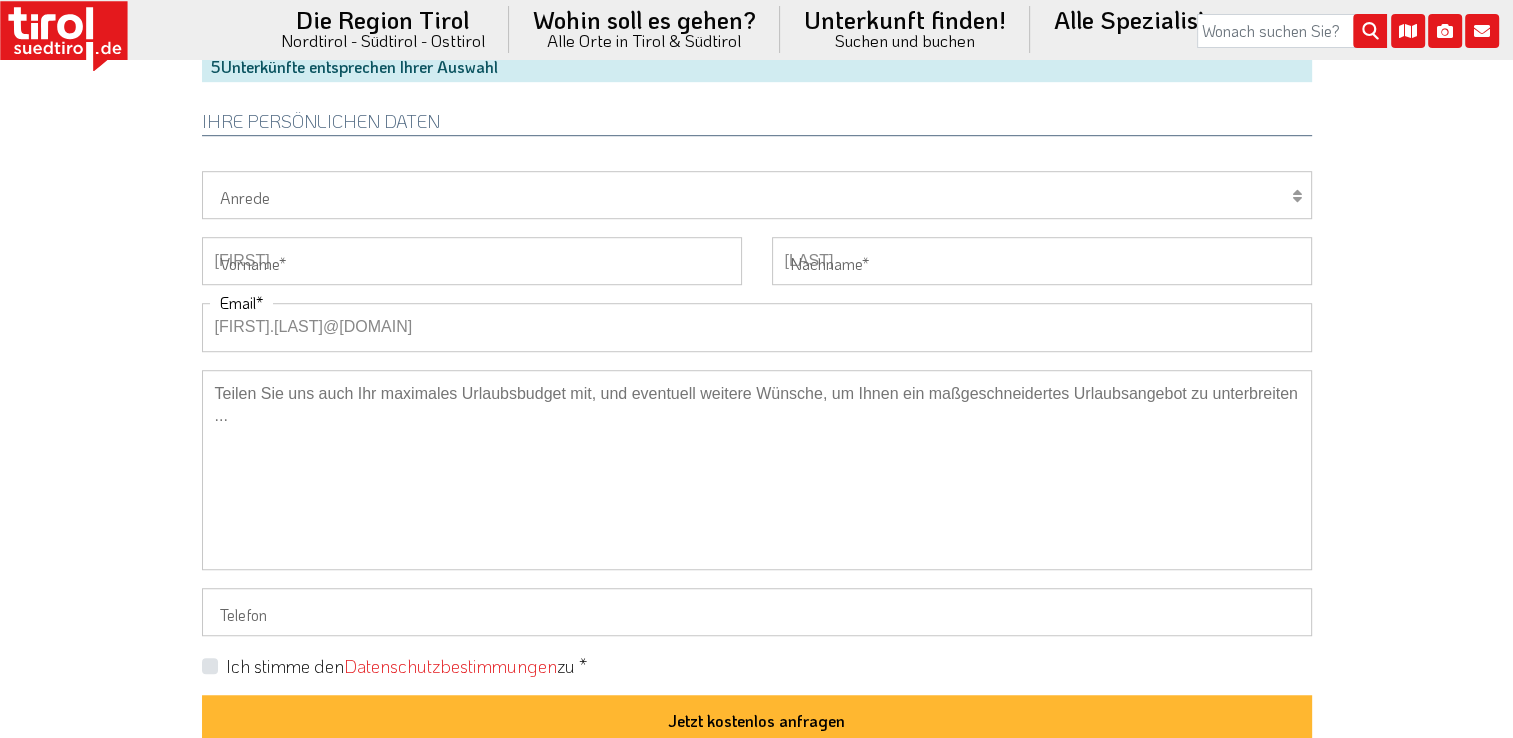 type on "+[COUNTRYCODE][PHONE]" 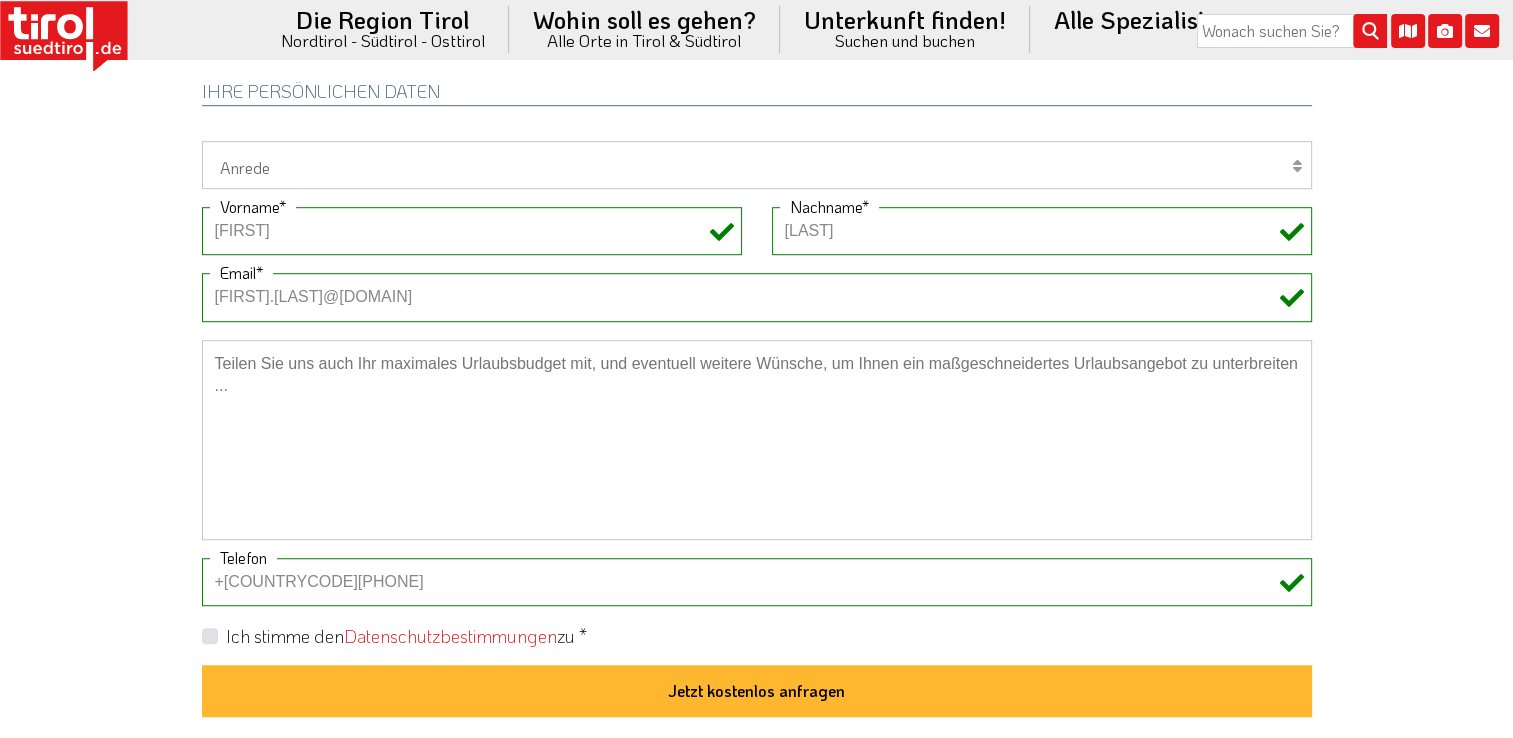 scroll, scrollTop: 1306, scrollLeft: 0, axis: vertical 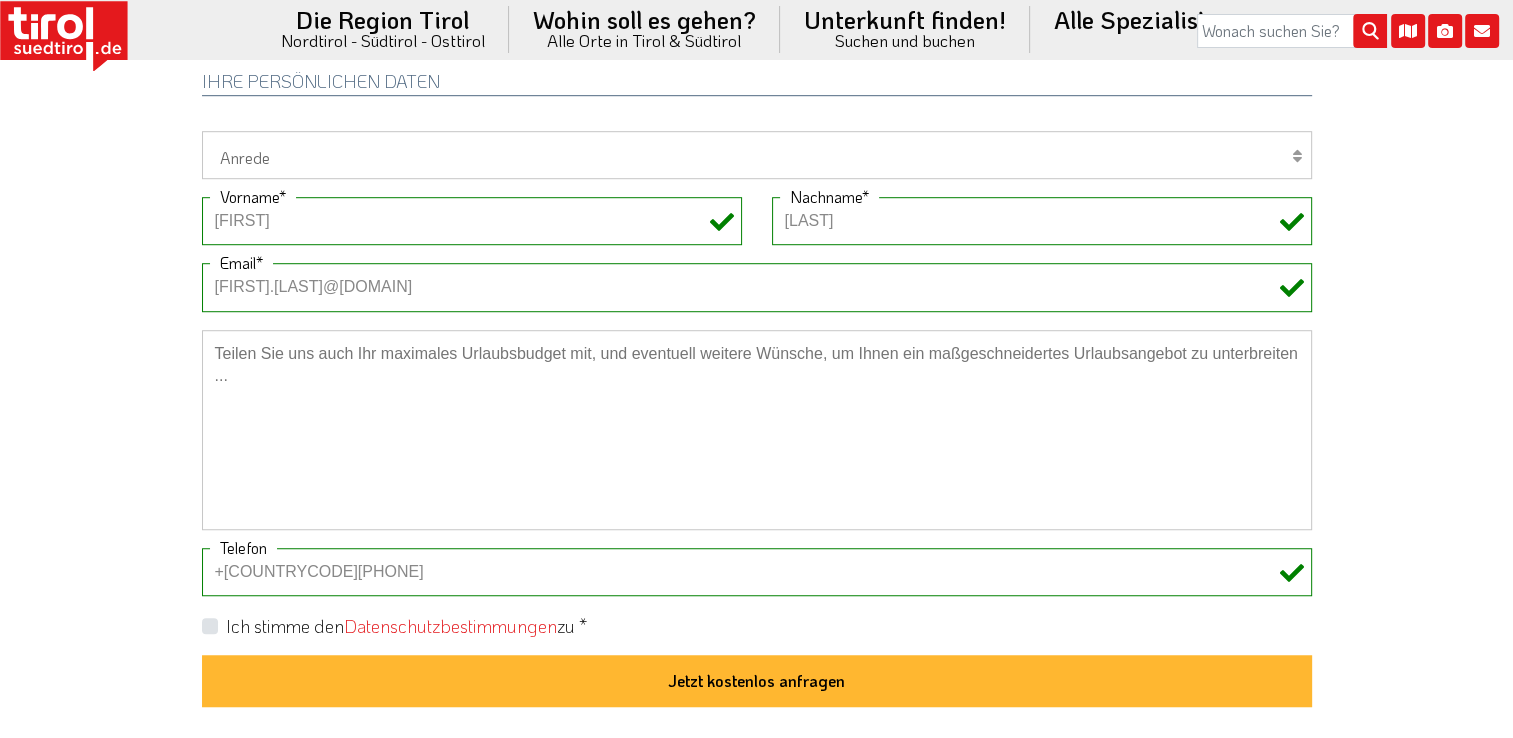 click on "Ich stimme den  Datenschutzbestimmungen  zu *
Jetzt kostenlos anfragen" at bounding box center [757, 660] 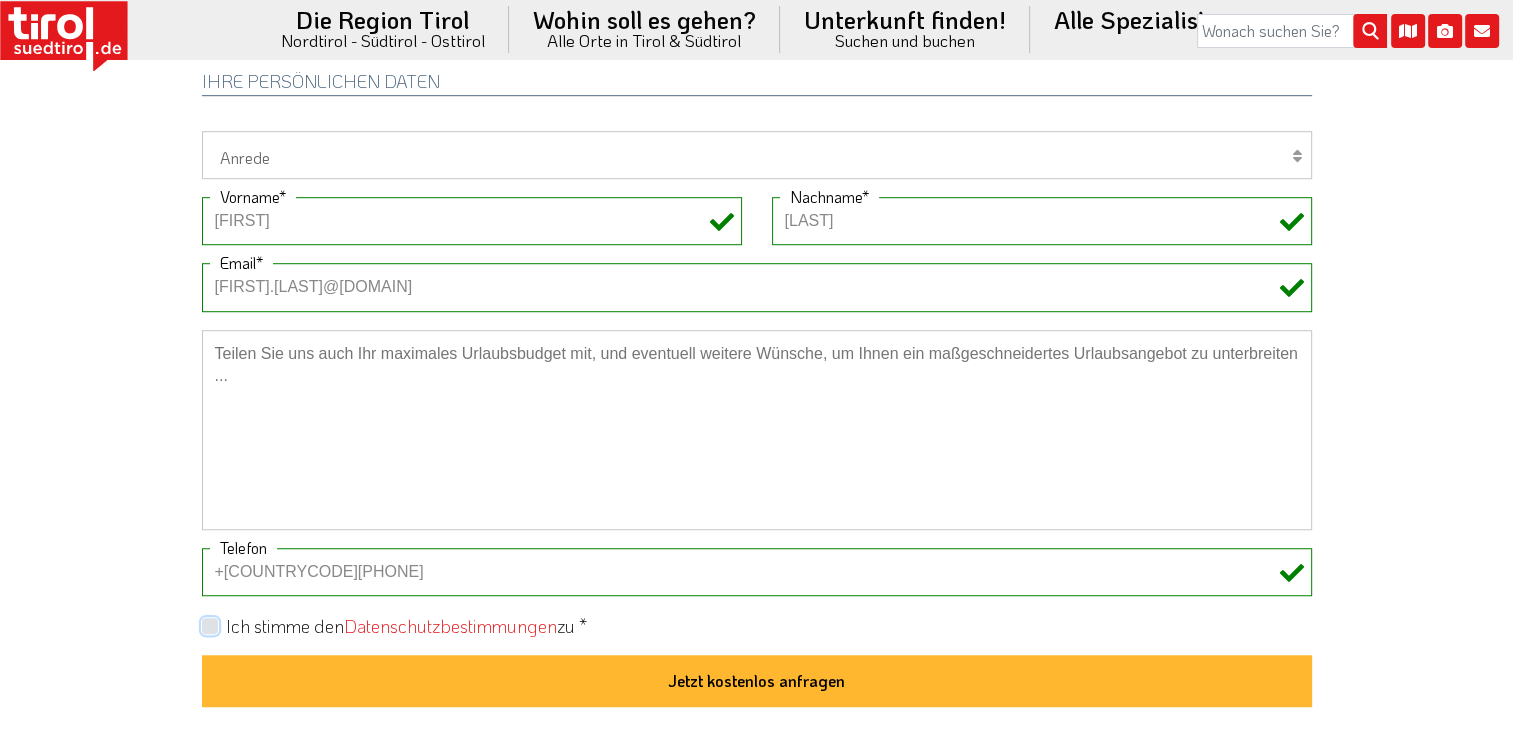 click on "Ich stimme den  Datenschutzbestimmungen  zu *" at bounding box center (761, 625) 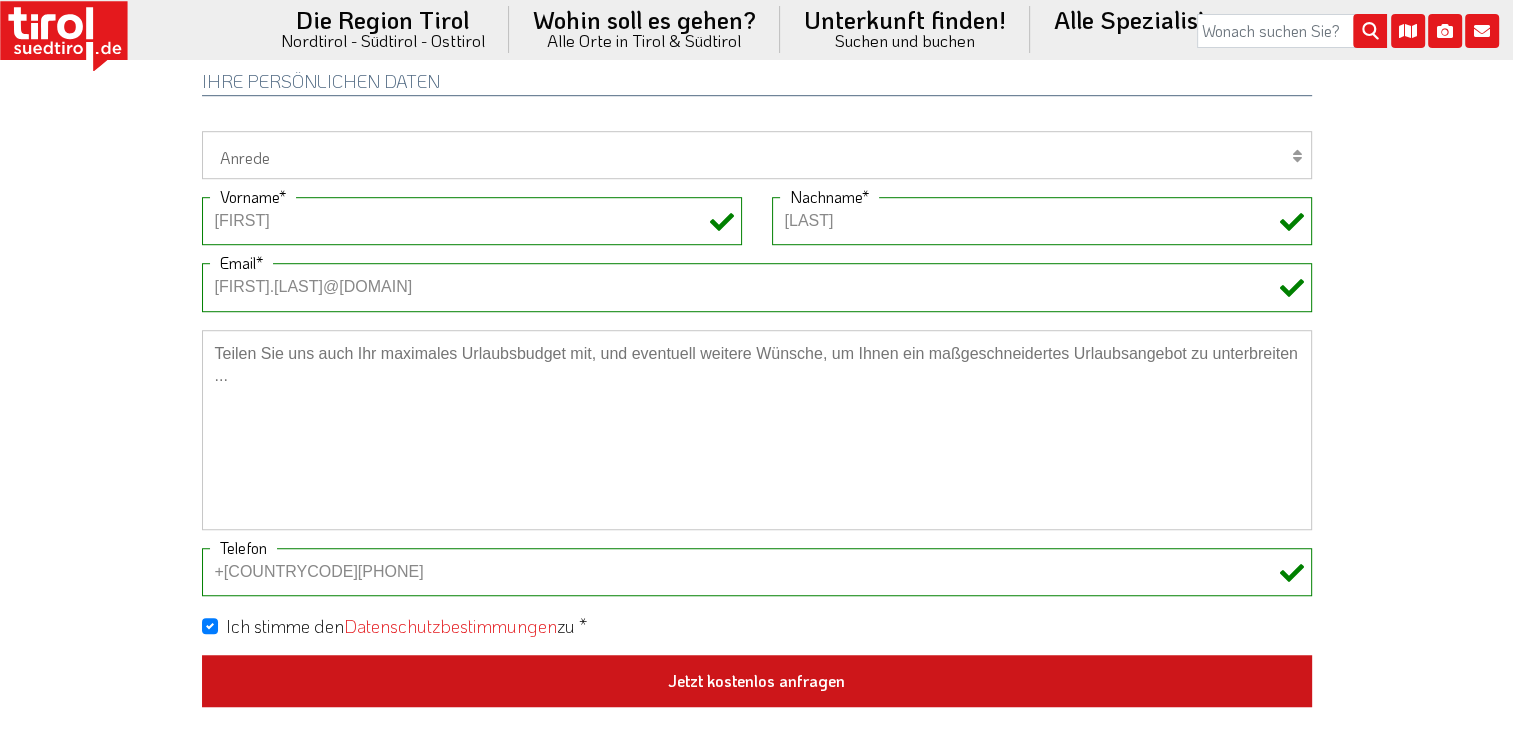 click on "Jetzt kostenlos anfragen" at bounding box center [757, 681] 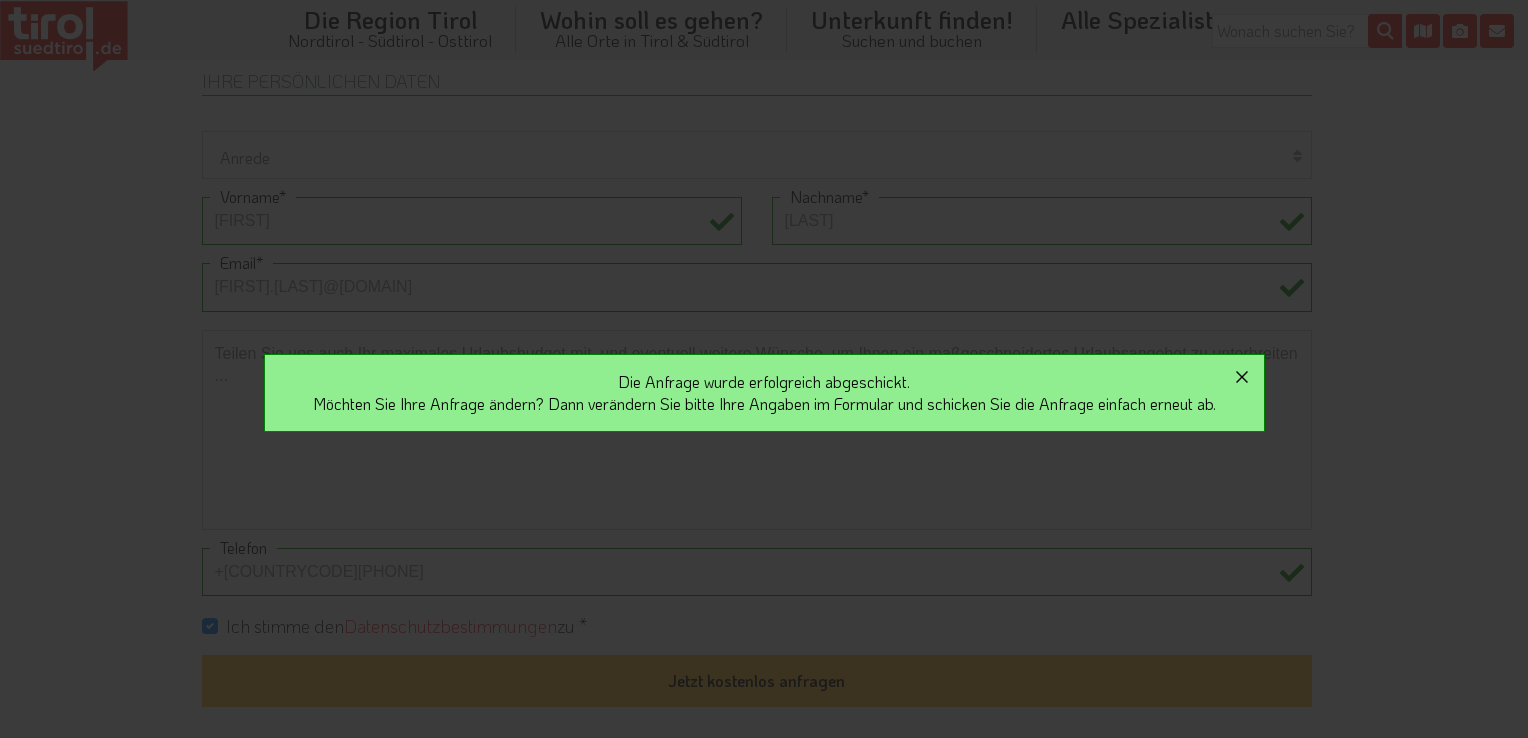 click 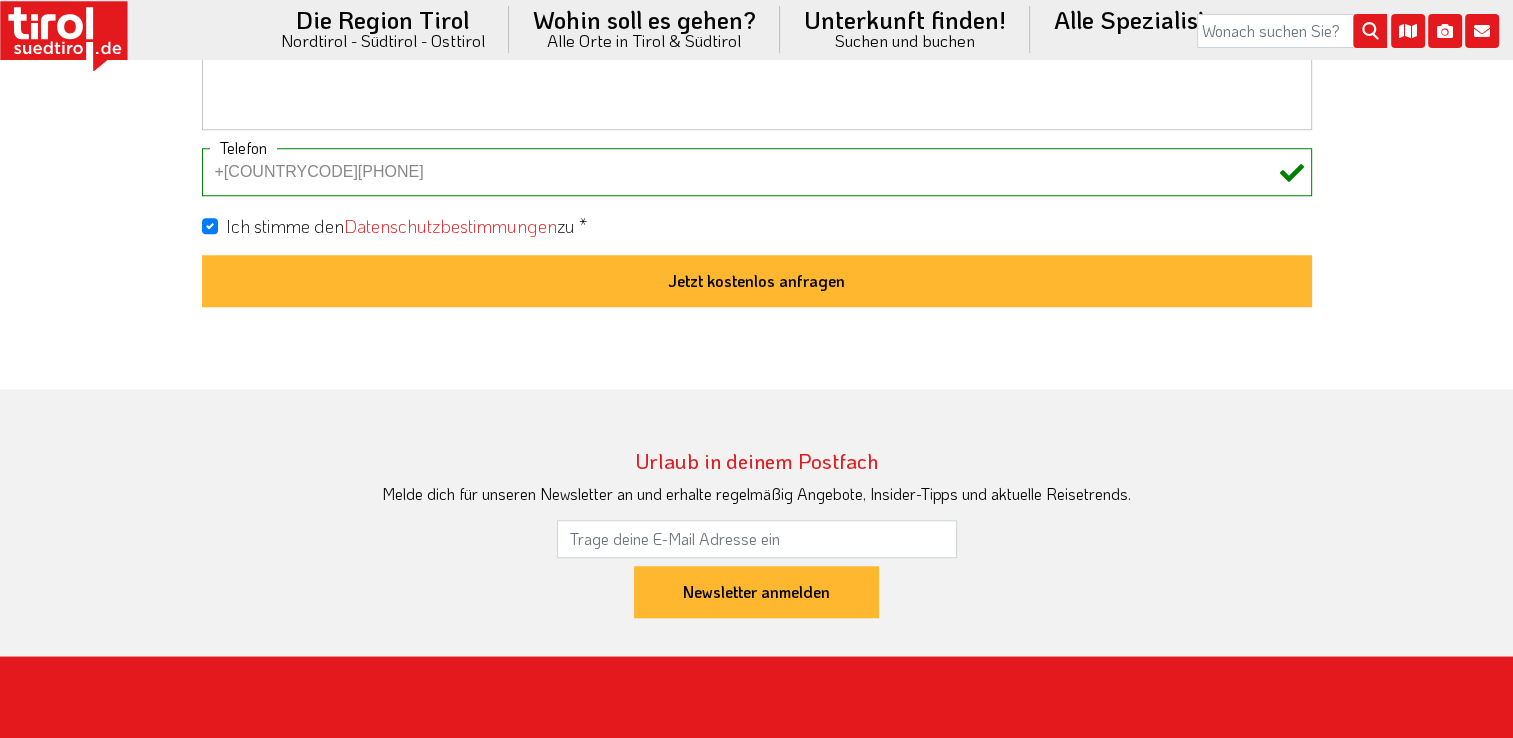 scroll, scrollTop: 1760, scrollLeft: 0, axis: vertical 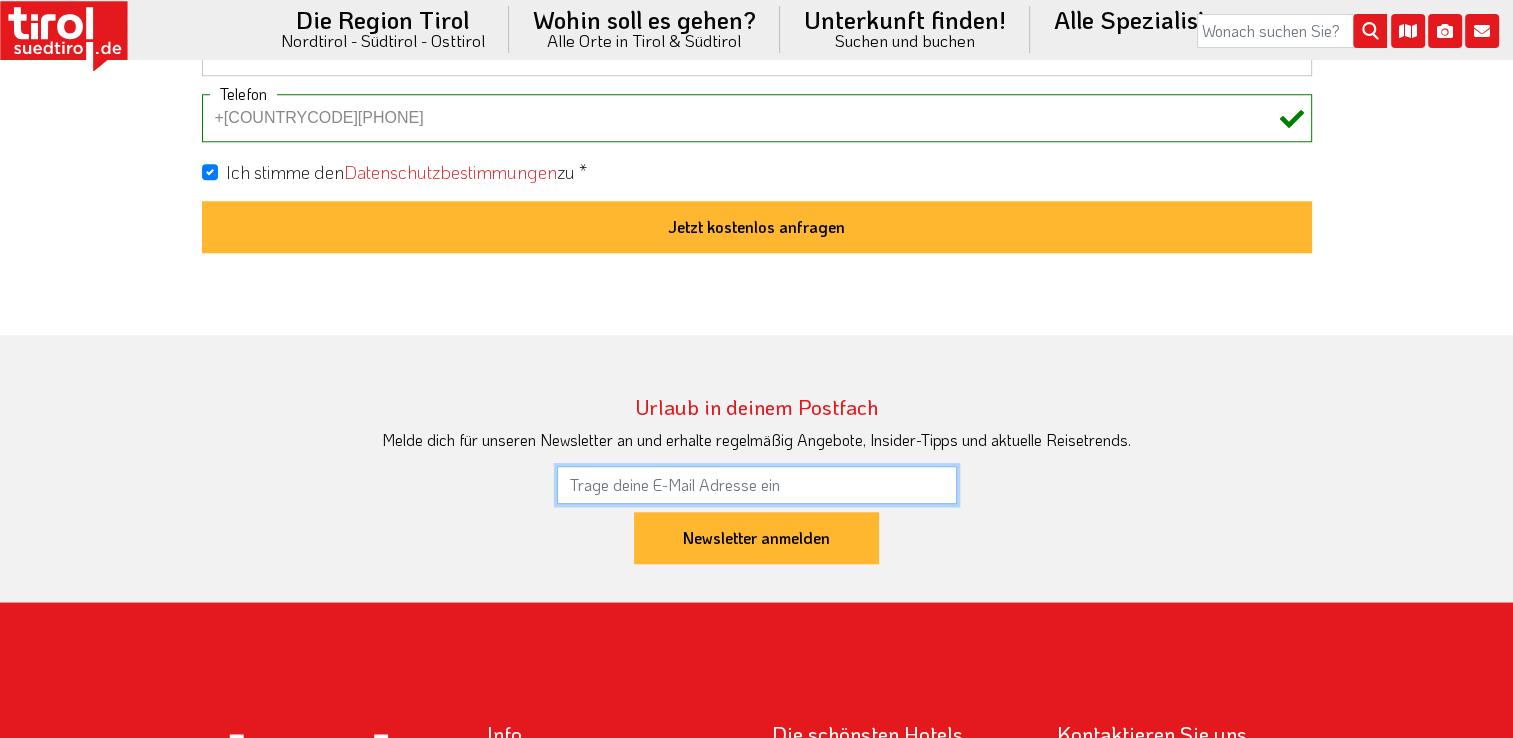 click at bounding box center (757, 485) 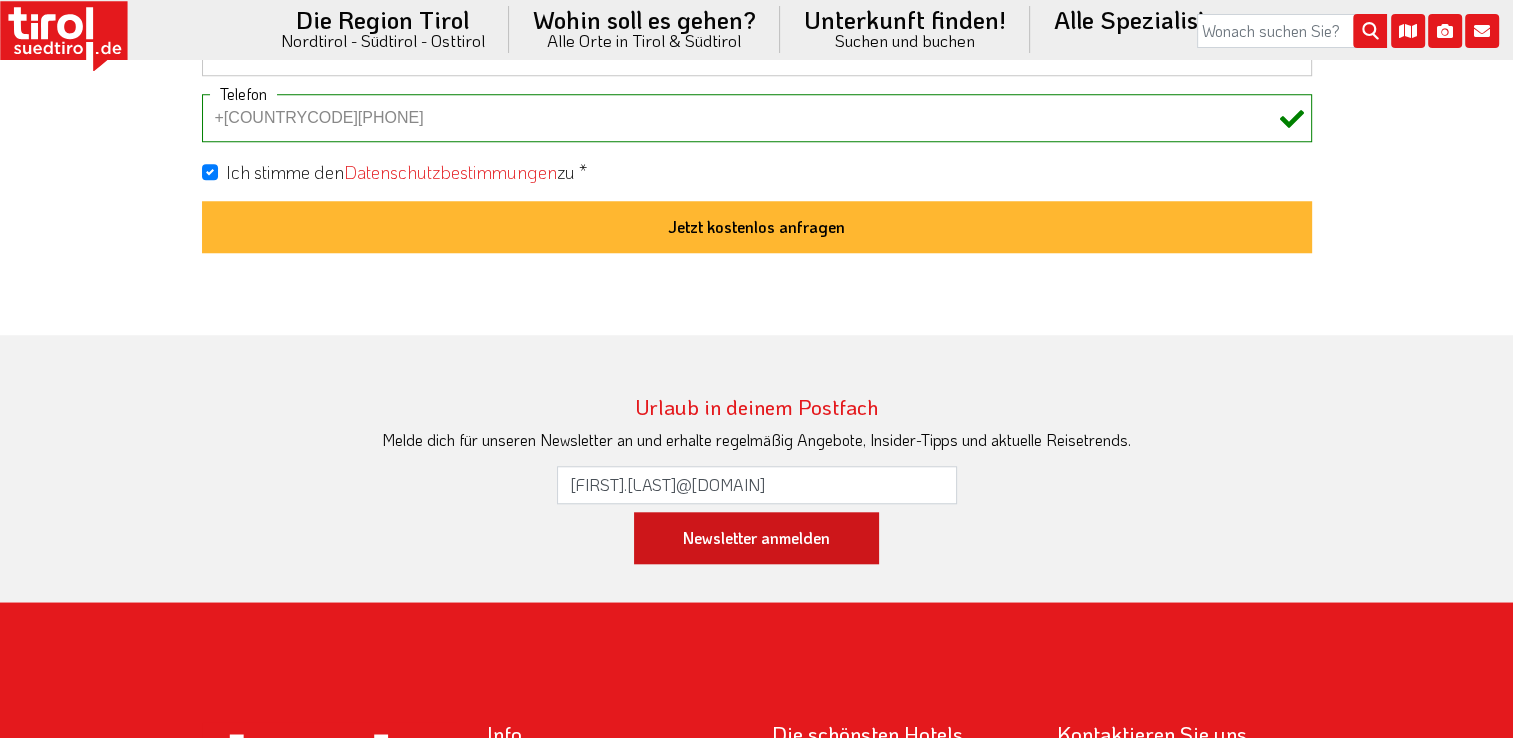 click on "Newsletter anmelden" at bounding box center (756, 538) 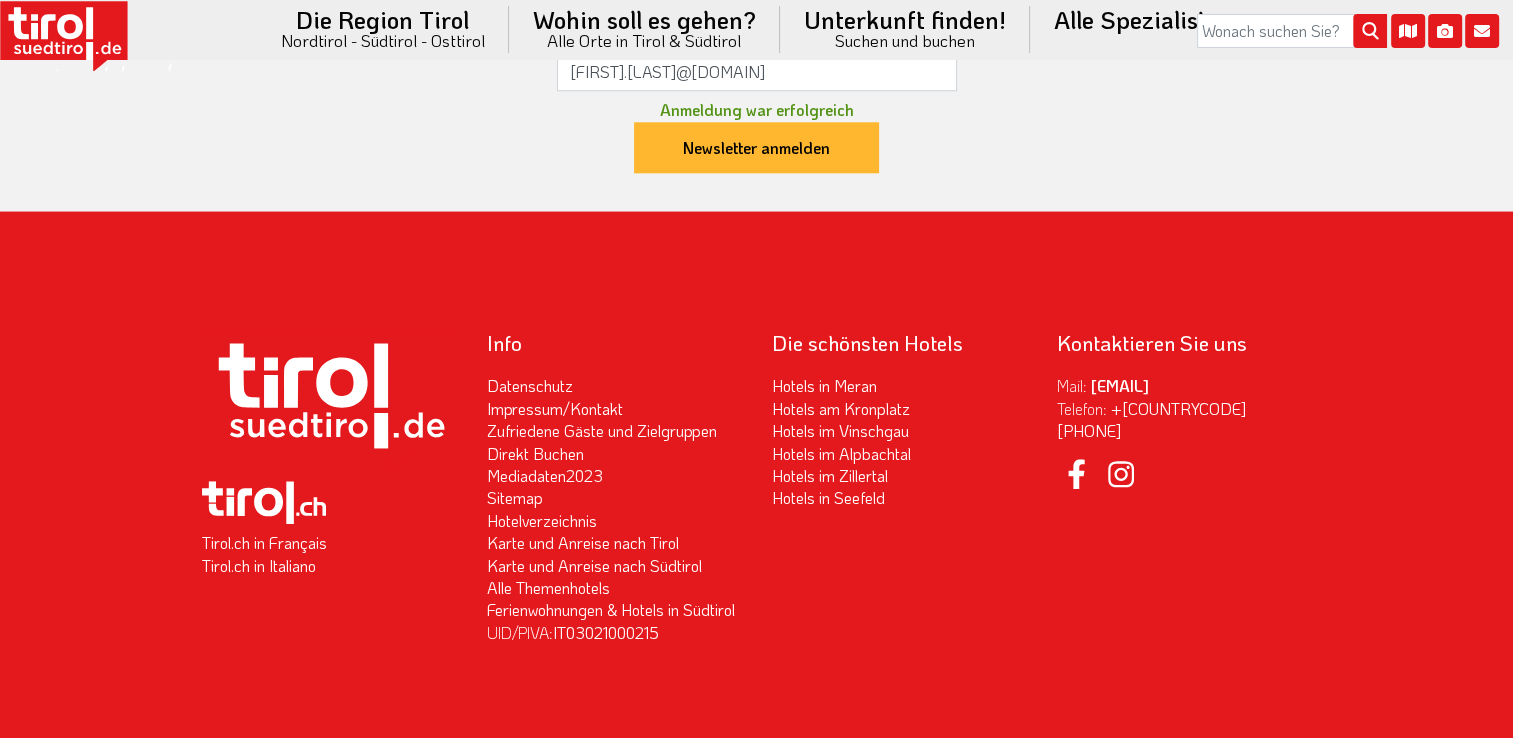scroll, scrollTop: 2216, scrollLeft: 0, axis: vertical 